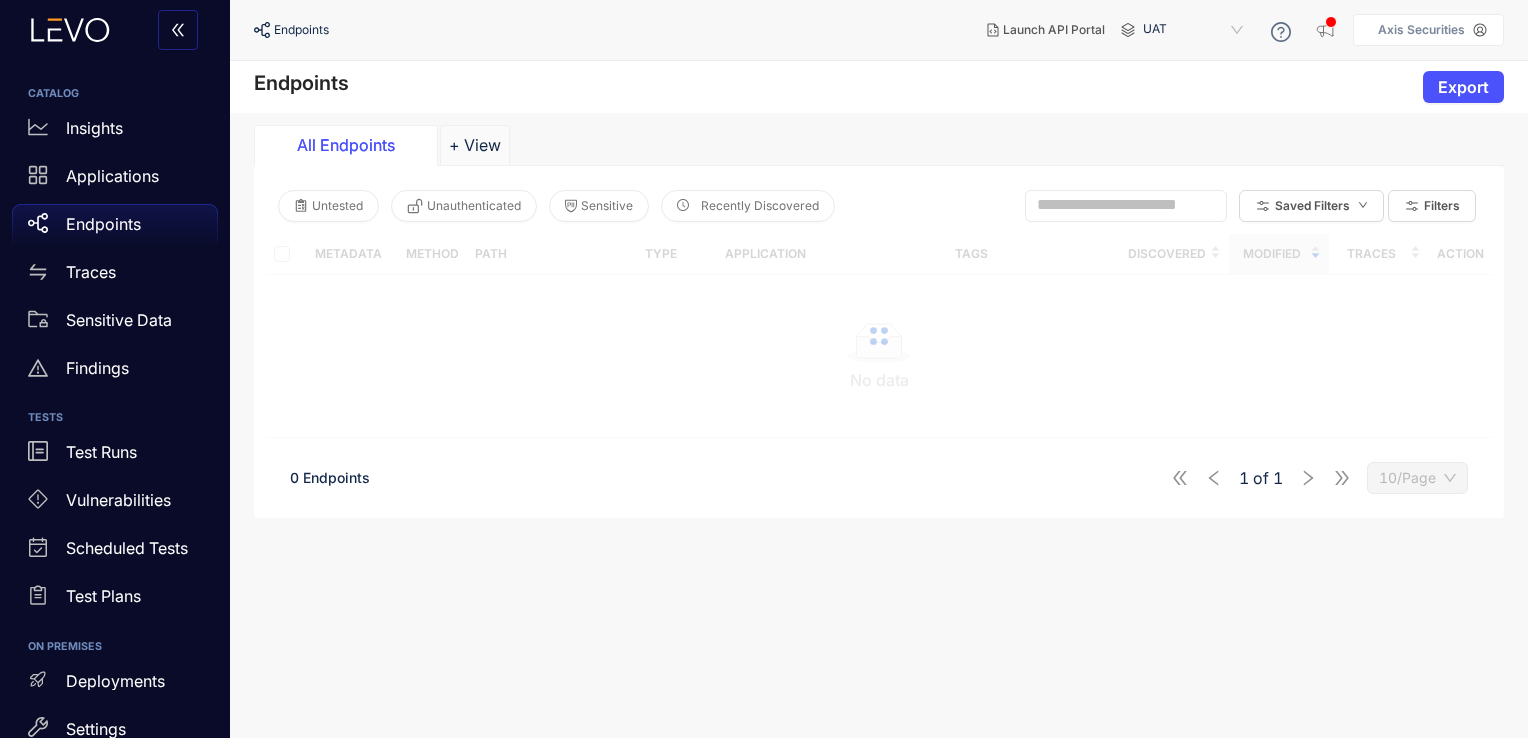 scroll, scrollTop: 0, scrollLeft: 0, axis: both 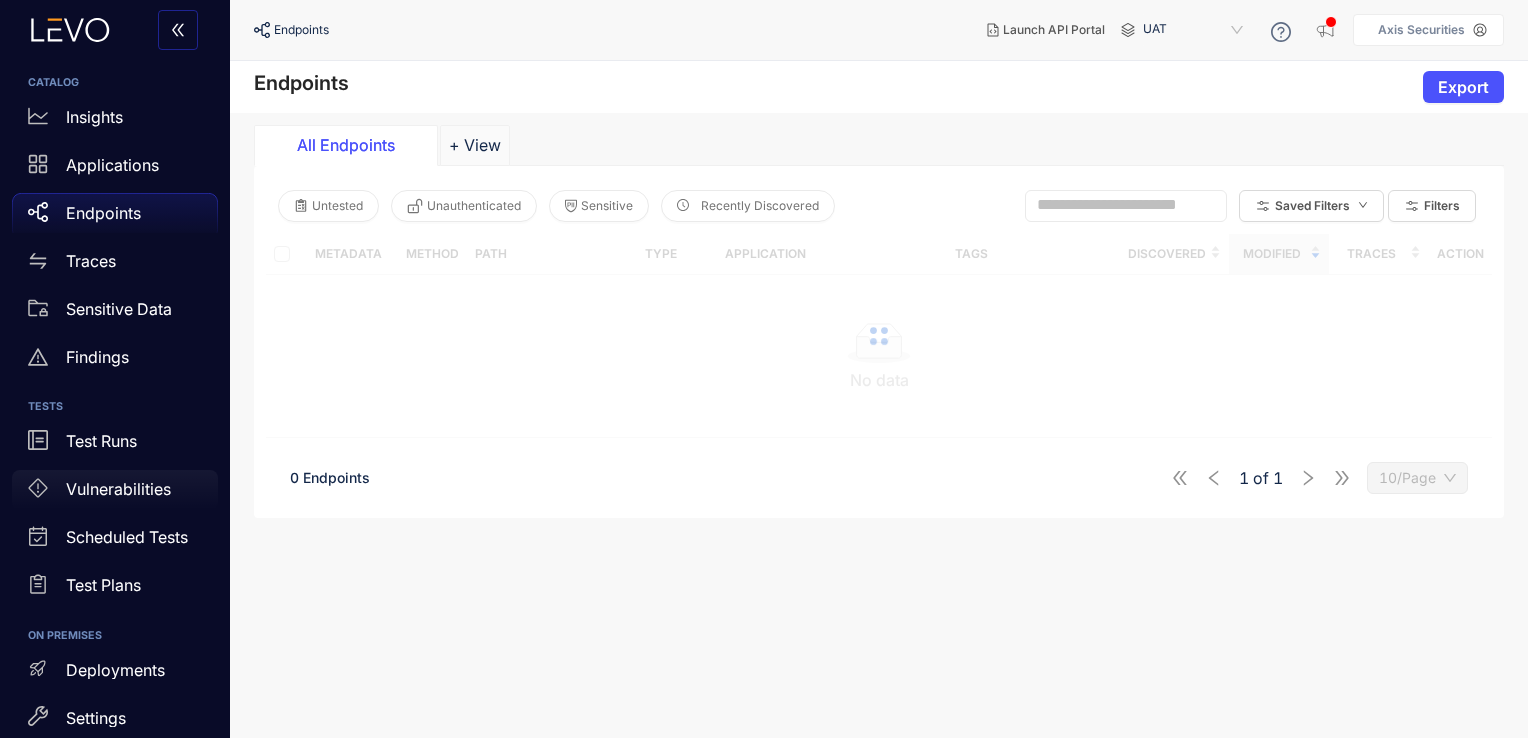 click on "Vulnerabilities" at bounding box center [118, 489] 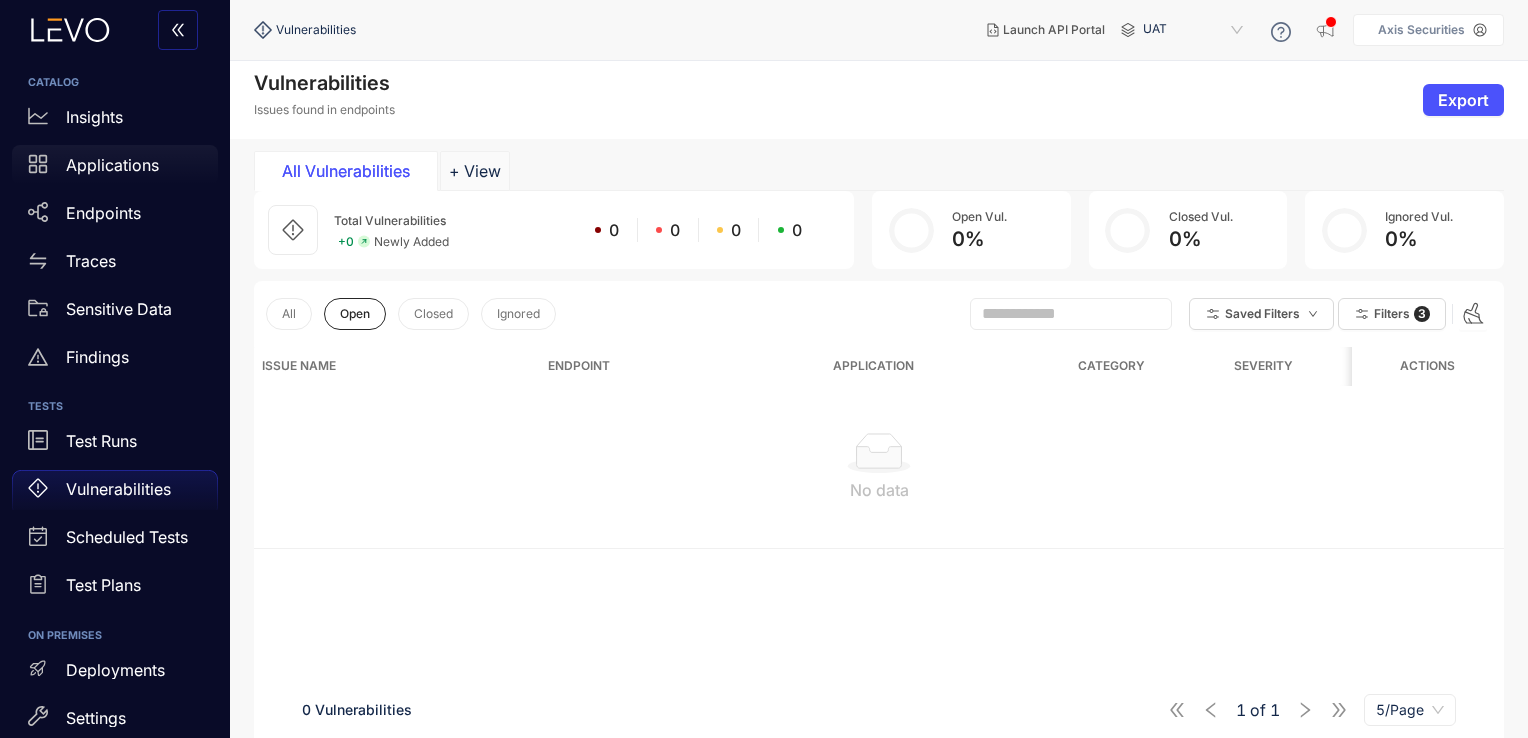 click on "Applications" at bounding box center (115, 165) 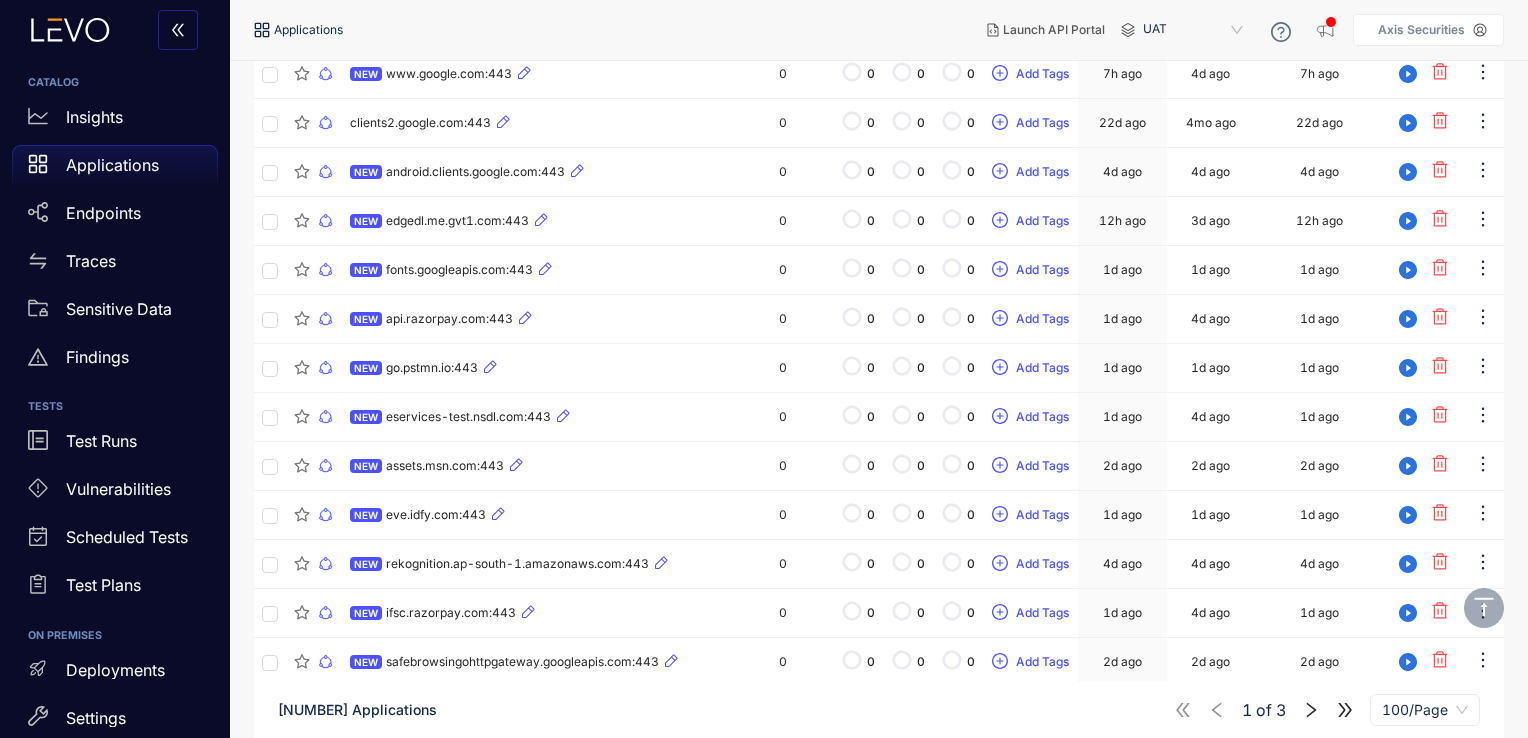 scroll, scrollTop: 4372, scrollLeft: 0, axis: vertical 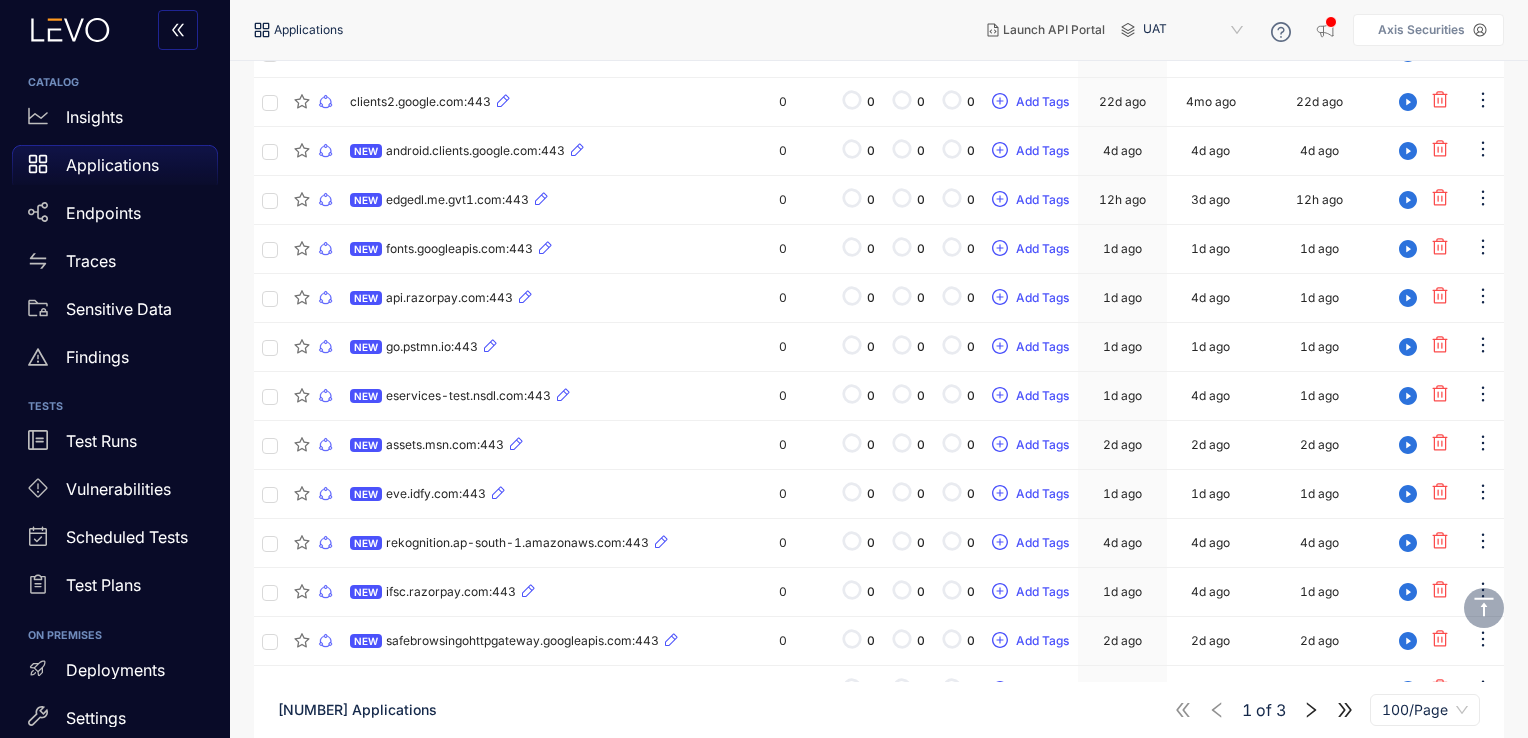 click on "traders-app-uat.s3.ap-south-1.amazonaws.com:443" at bounding box center (506, -1417) 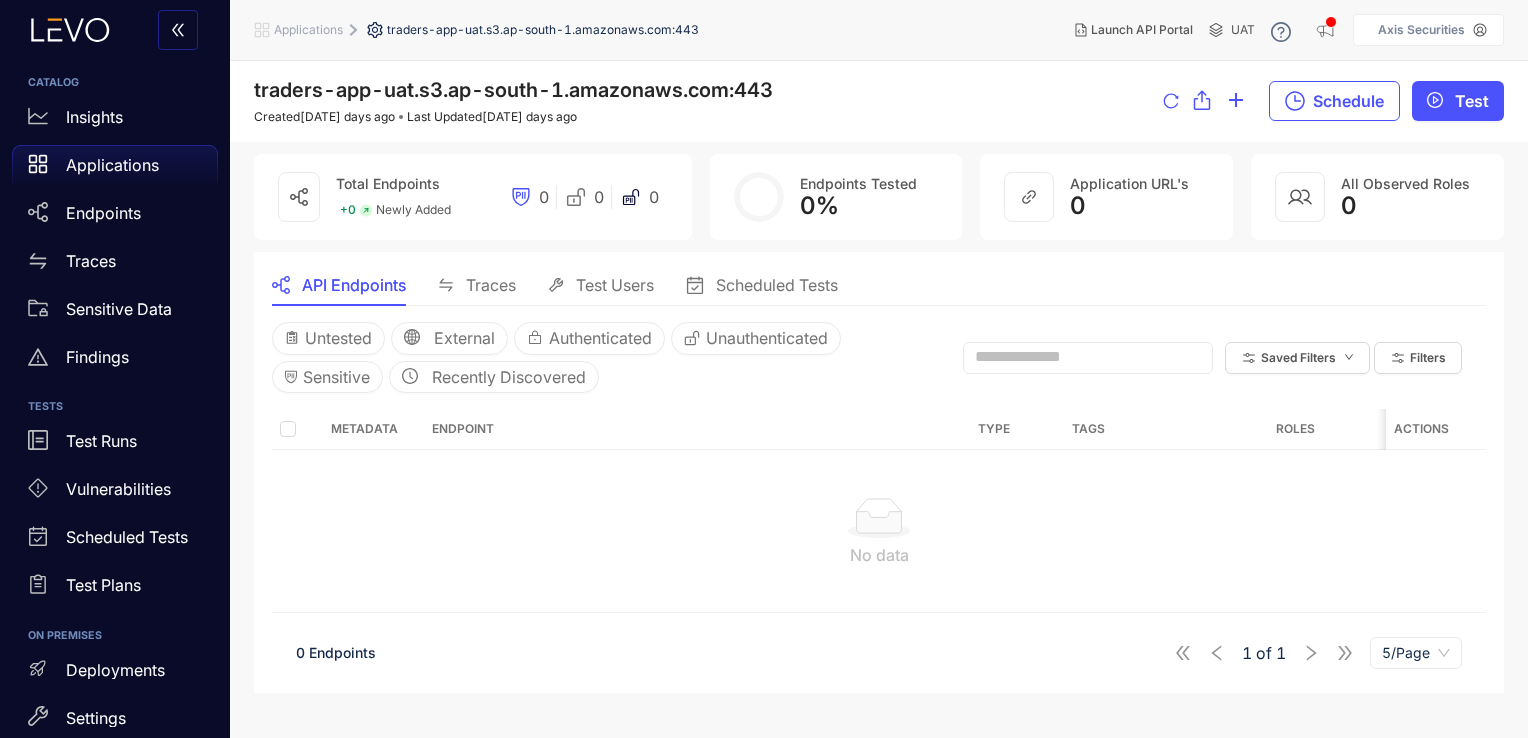 click on "Traces" at bounding box center [491, 285] 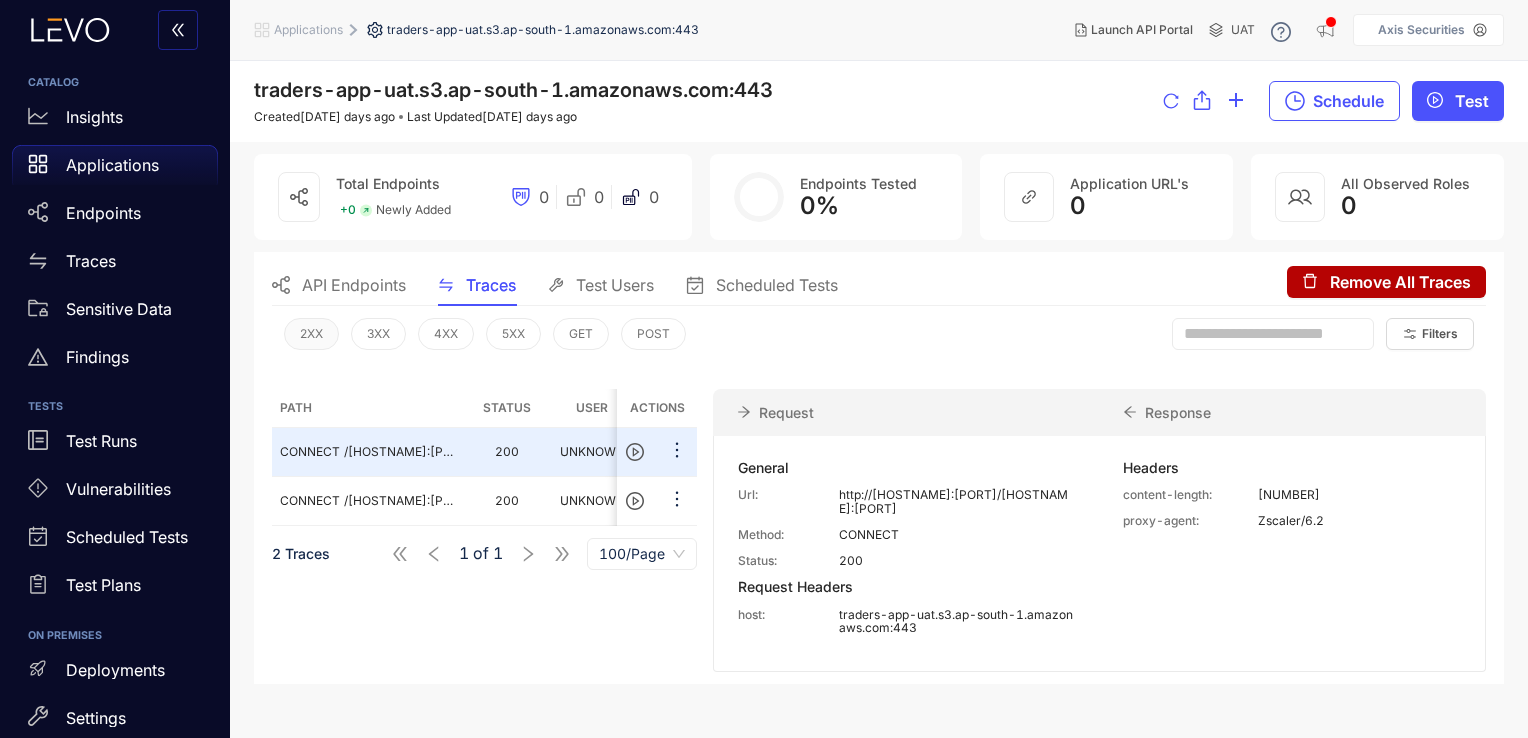 click on "2XX" at bounding box center (311, 334) 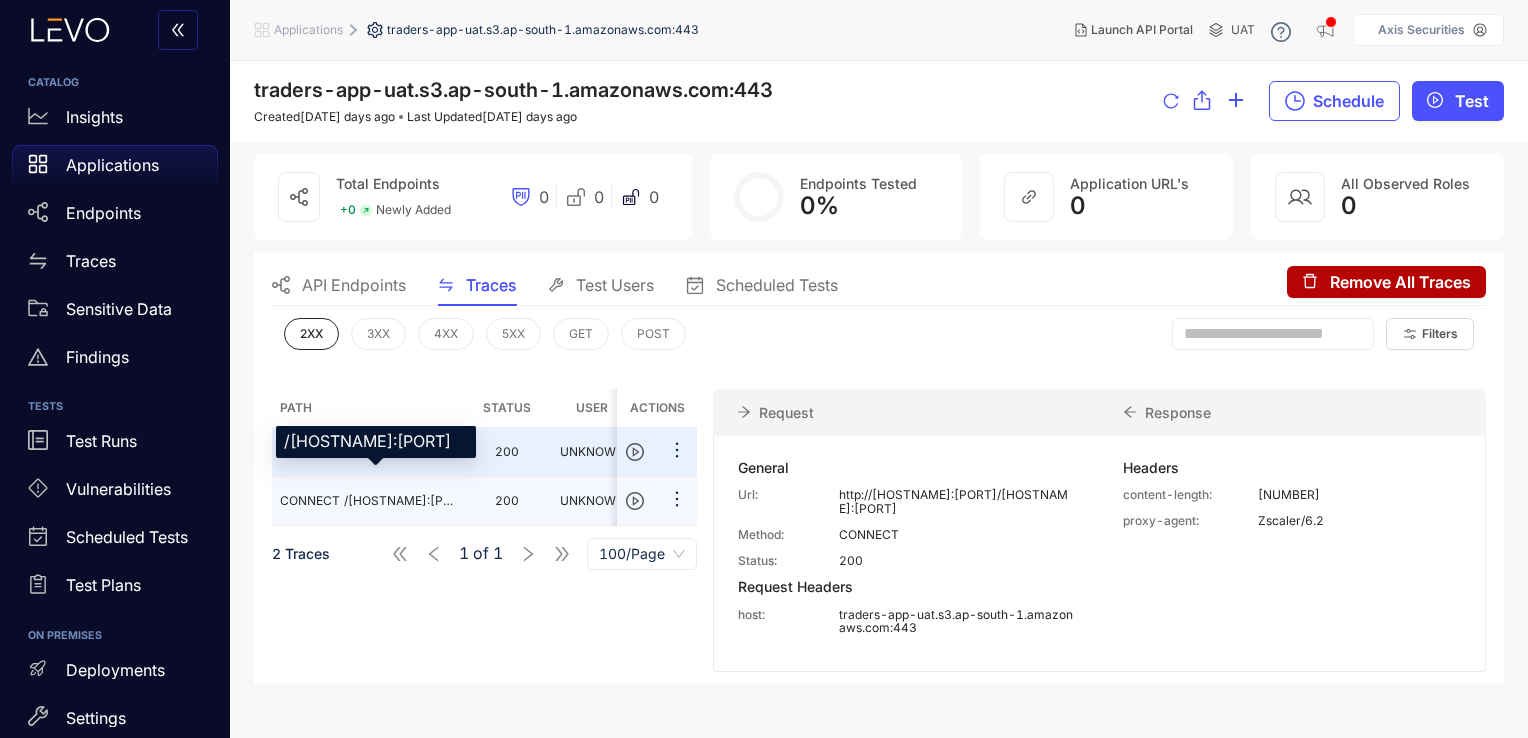 click on "/[HOSTNAME]:[PORT]" at bounding box center (401, 501) 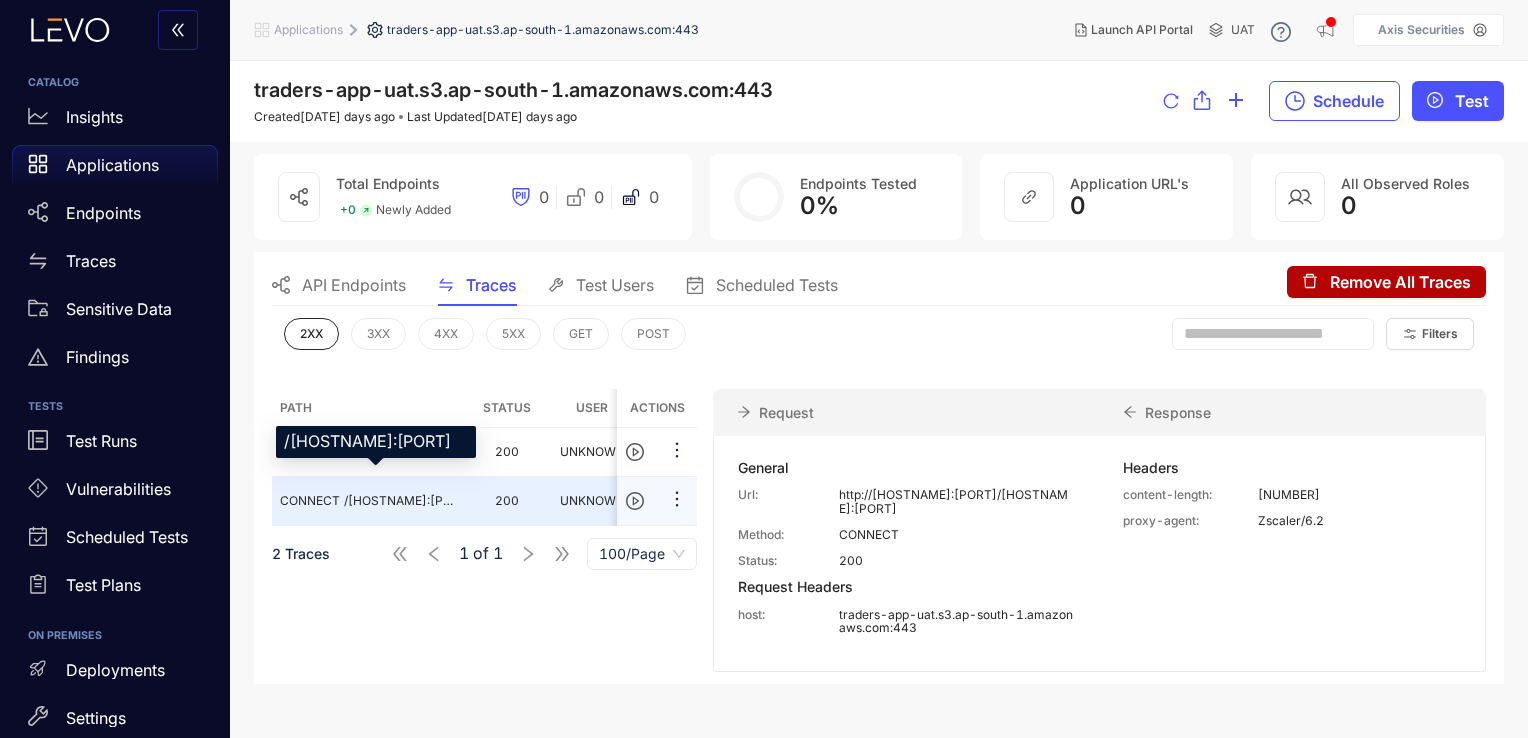 click on "/[HOSTNAME]:[PORT]" at bounding box center (401, 501) 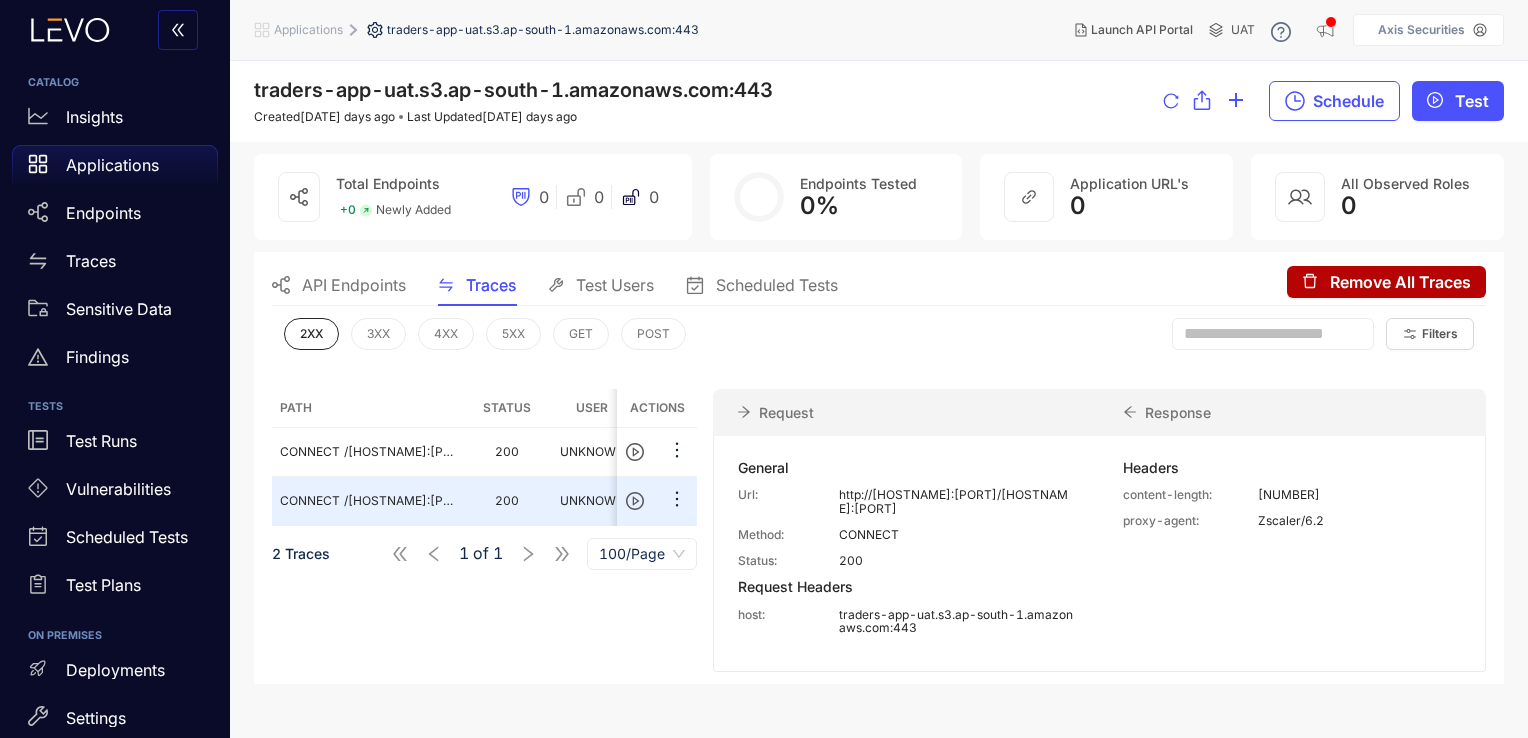 click on "Applications" at bounding box center [308, 30] 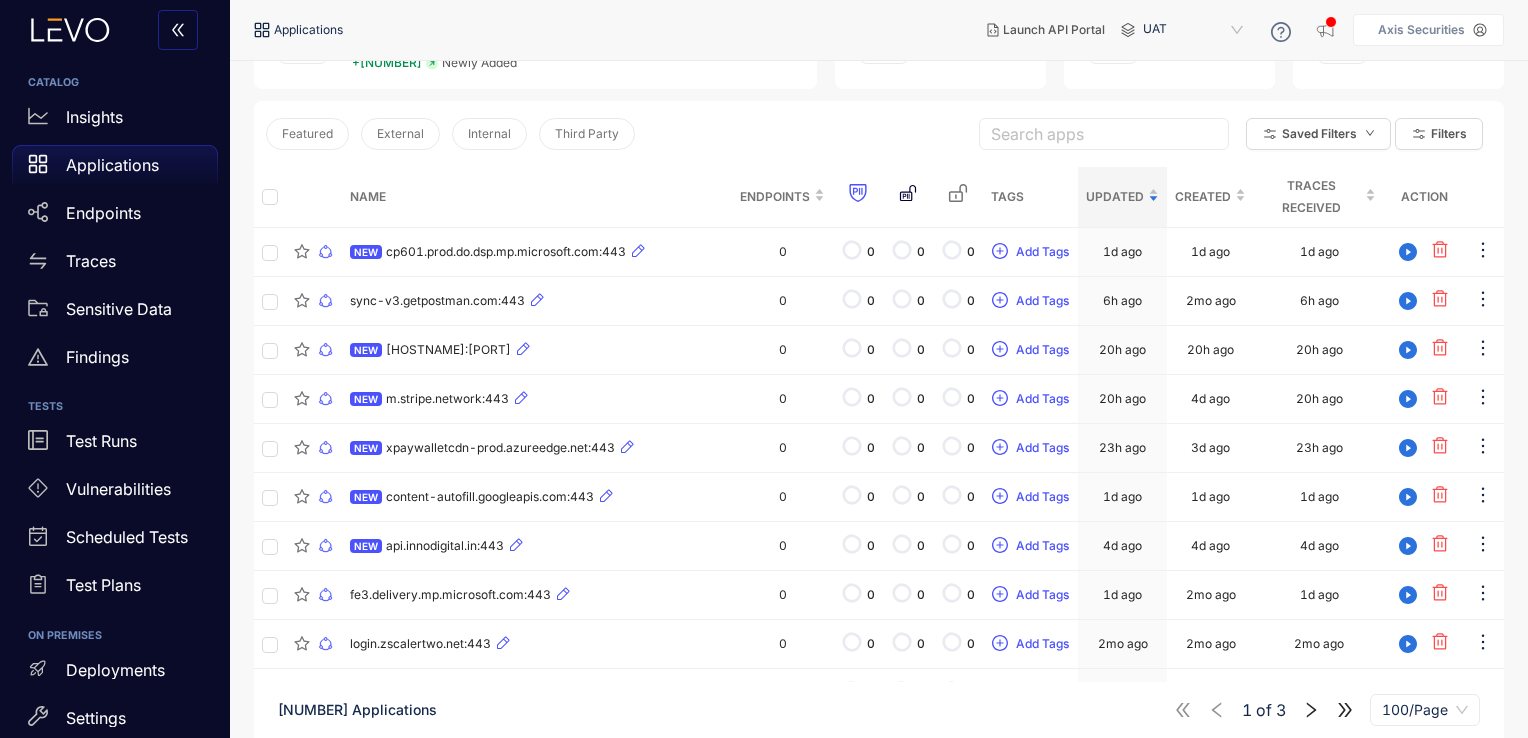 scroll, scrollTop: 0, scrollLeft: 0, axis: both 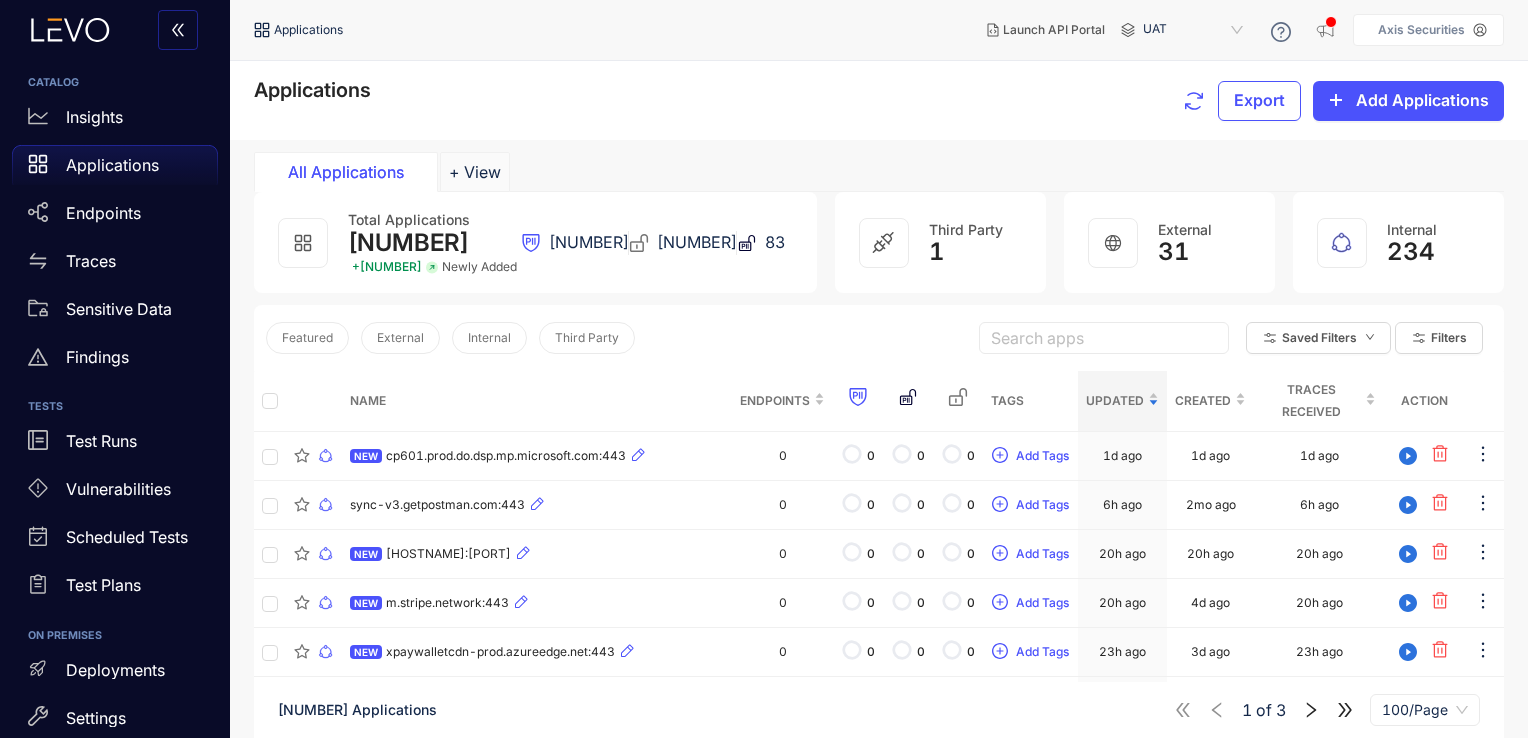 click 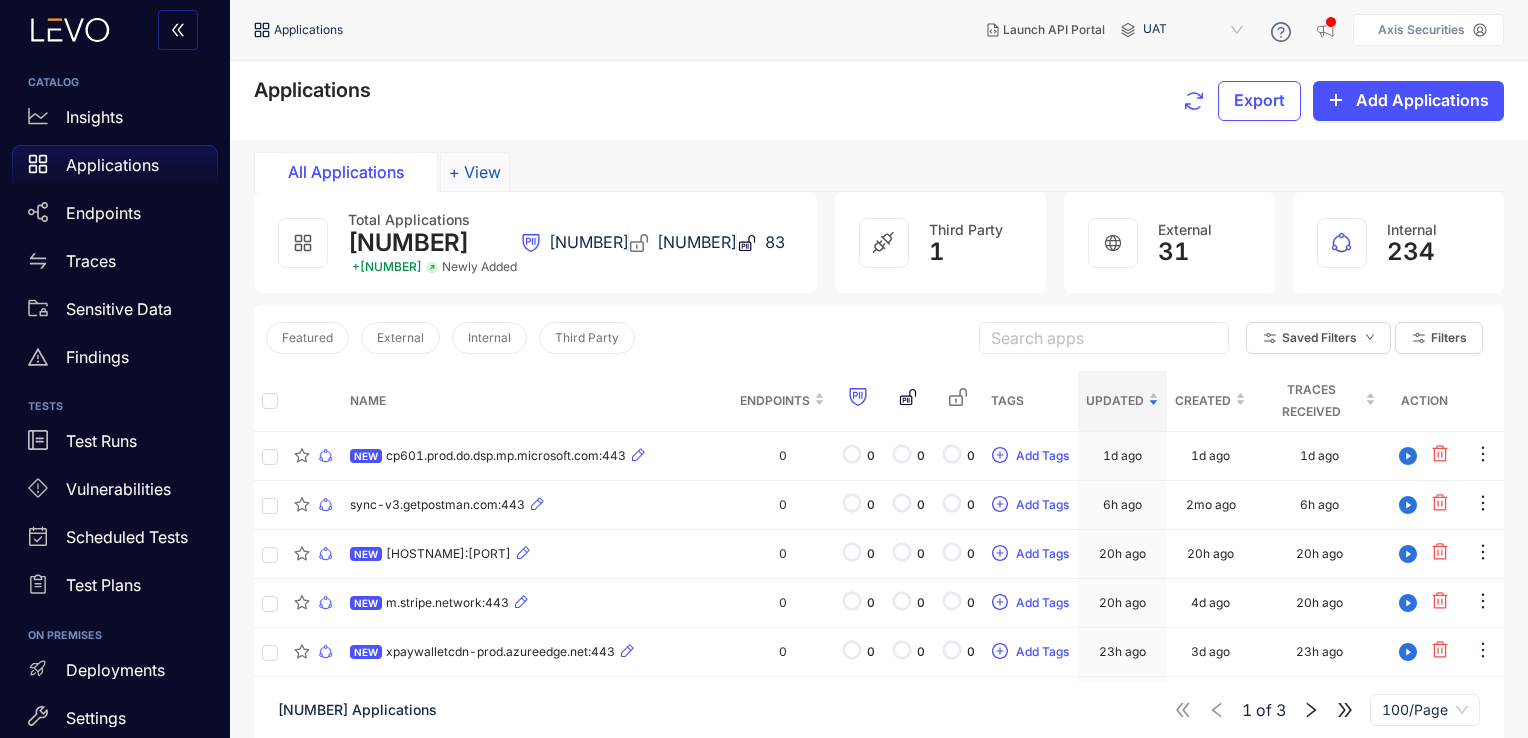 click on "+ View" at bounding box center (475, 172) 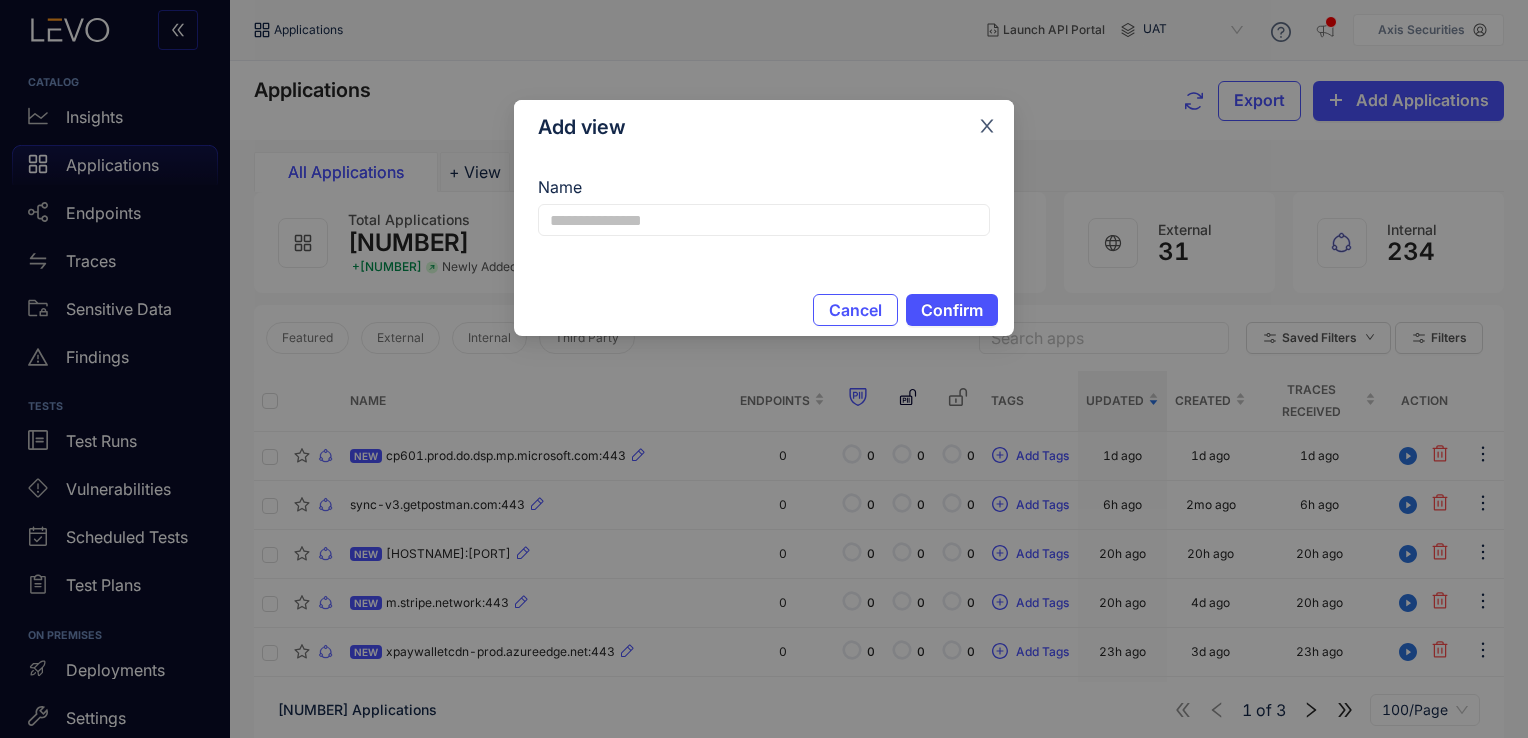 click 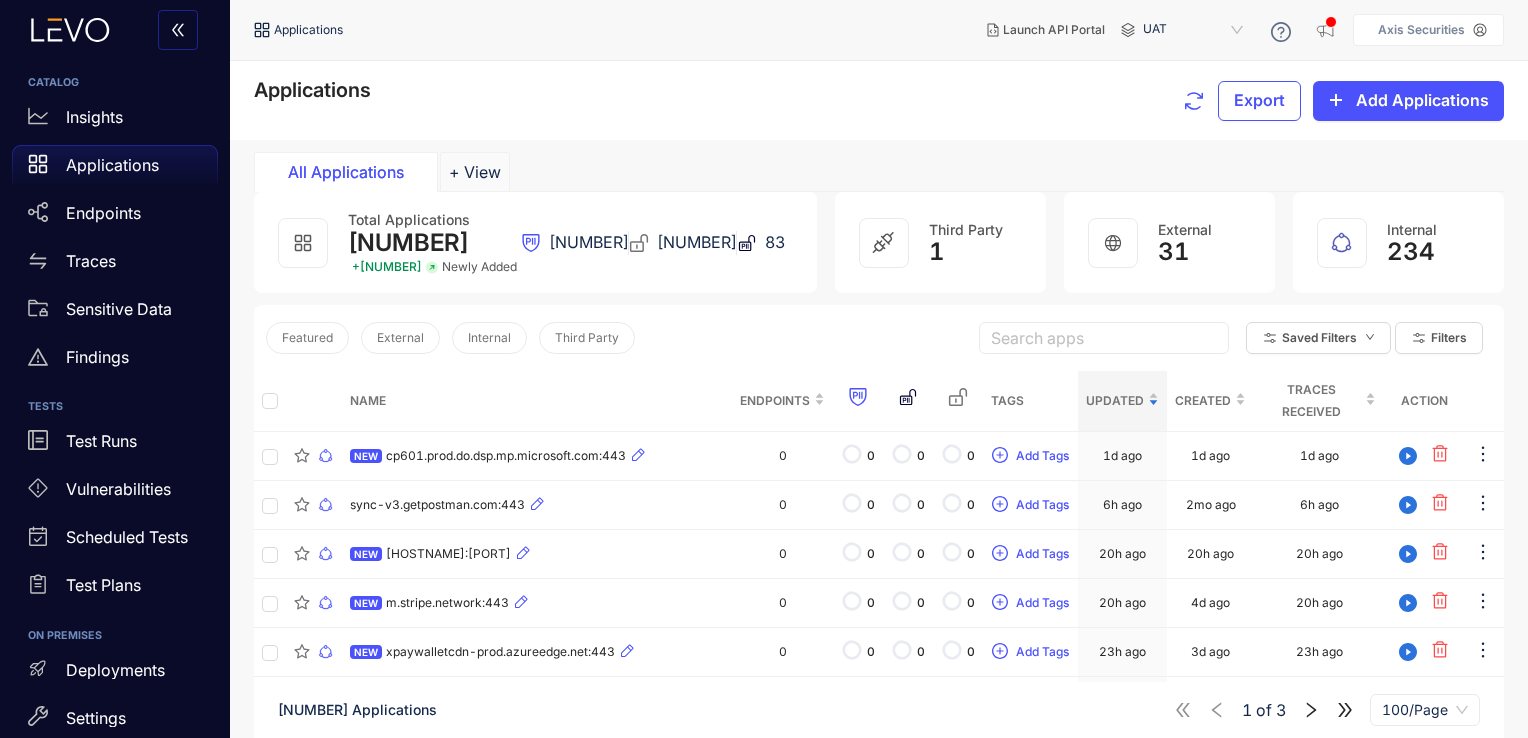 click 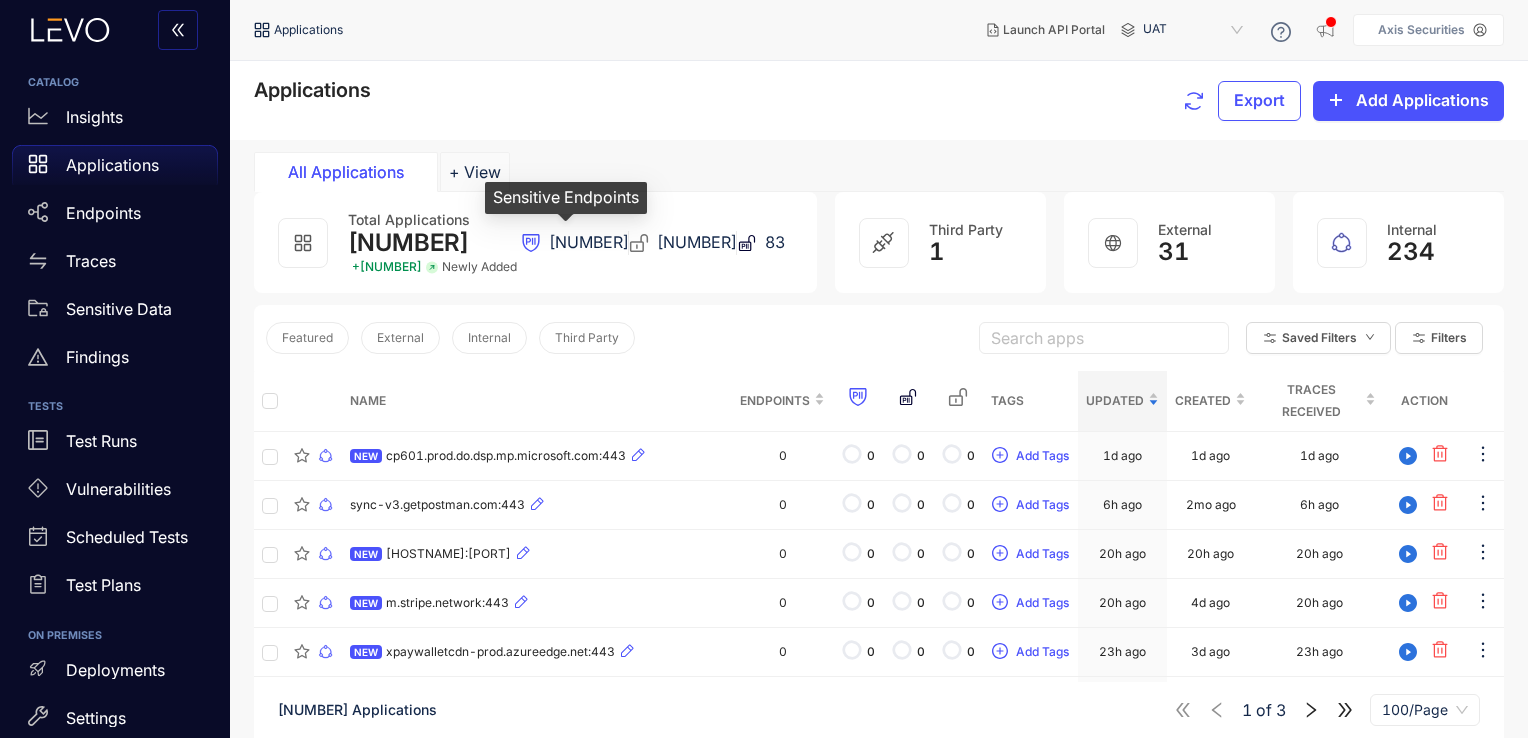 click 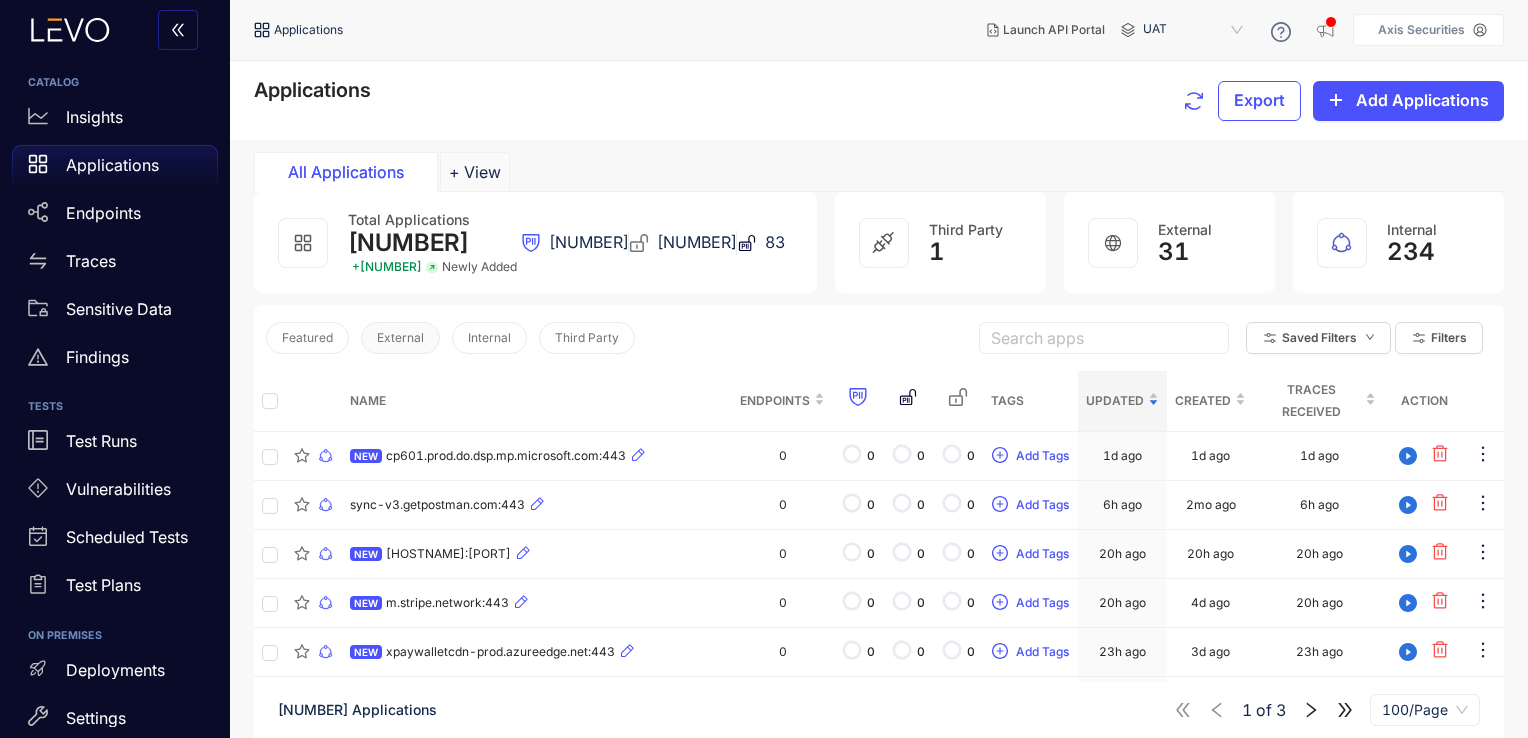 click on "External" at bounding box center (400, 338) 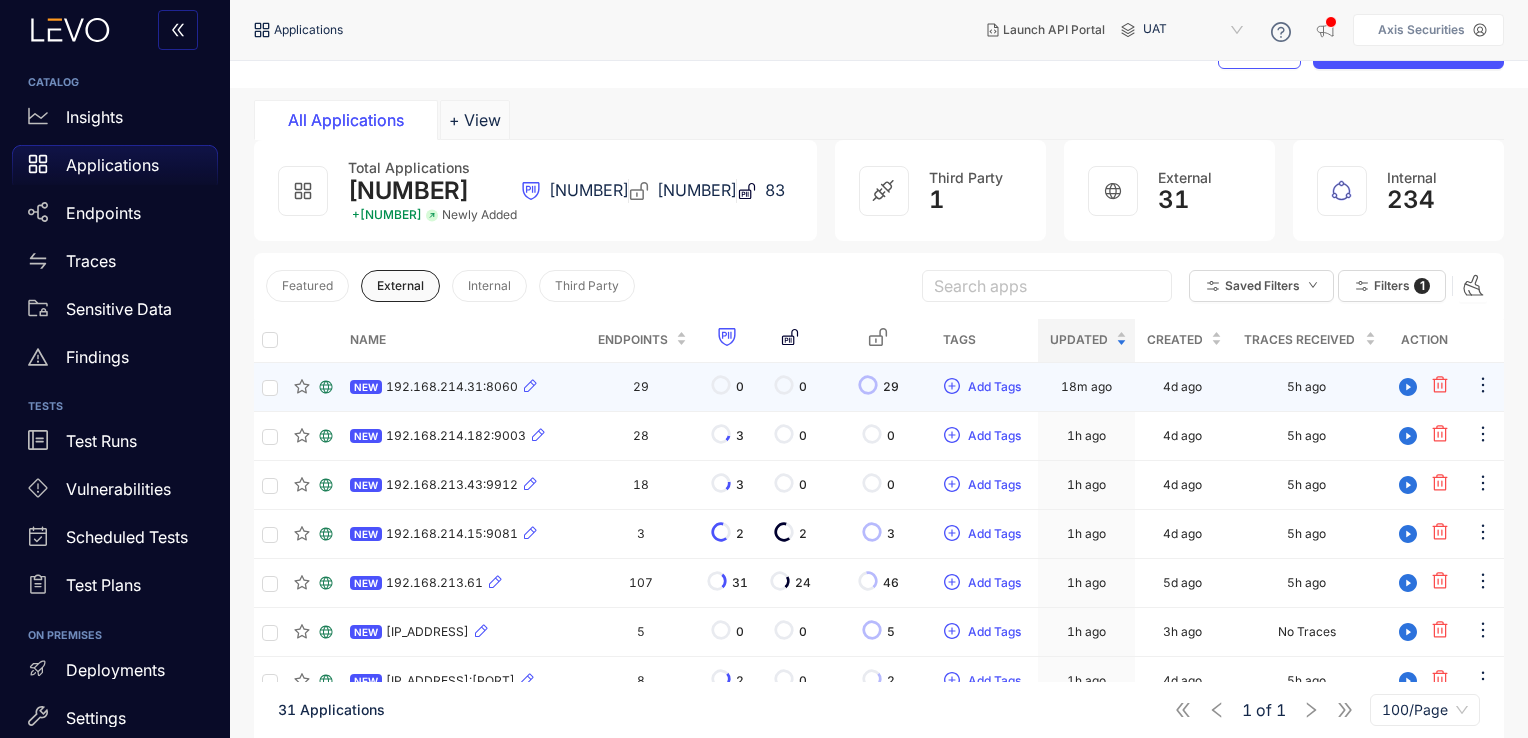 scroll, scrollTop: 52, scrollLeft: 0, axis: vertical 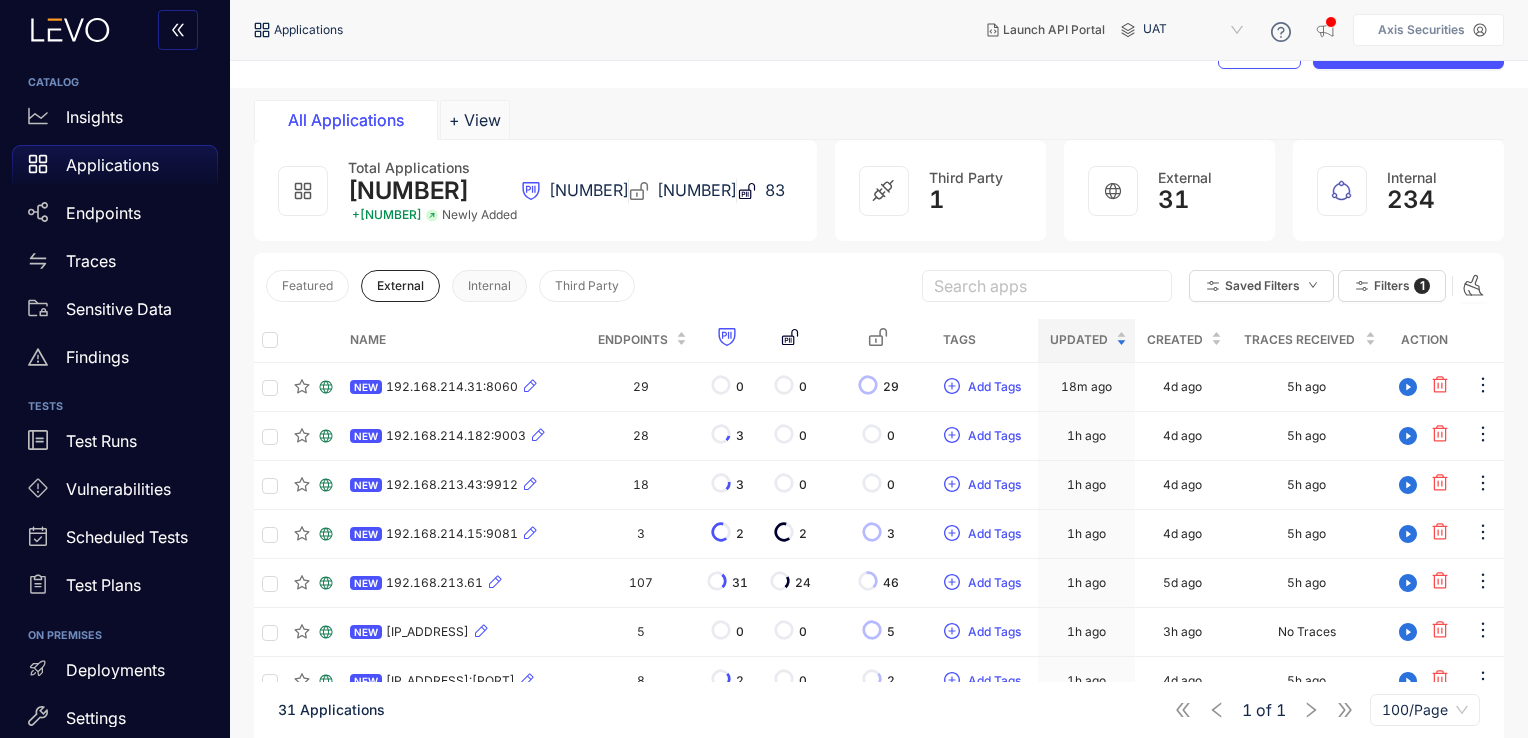 click on "Internal" at bounding box center (489, 286) 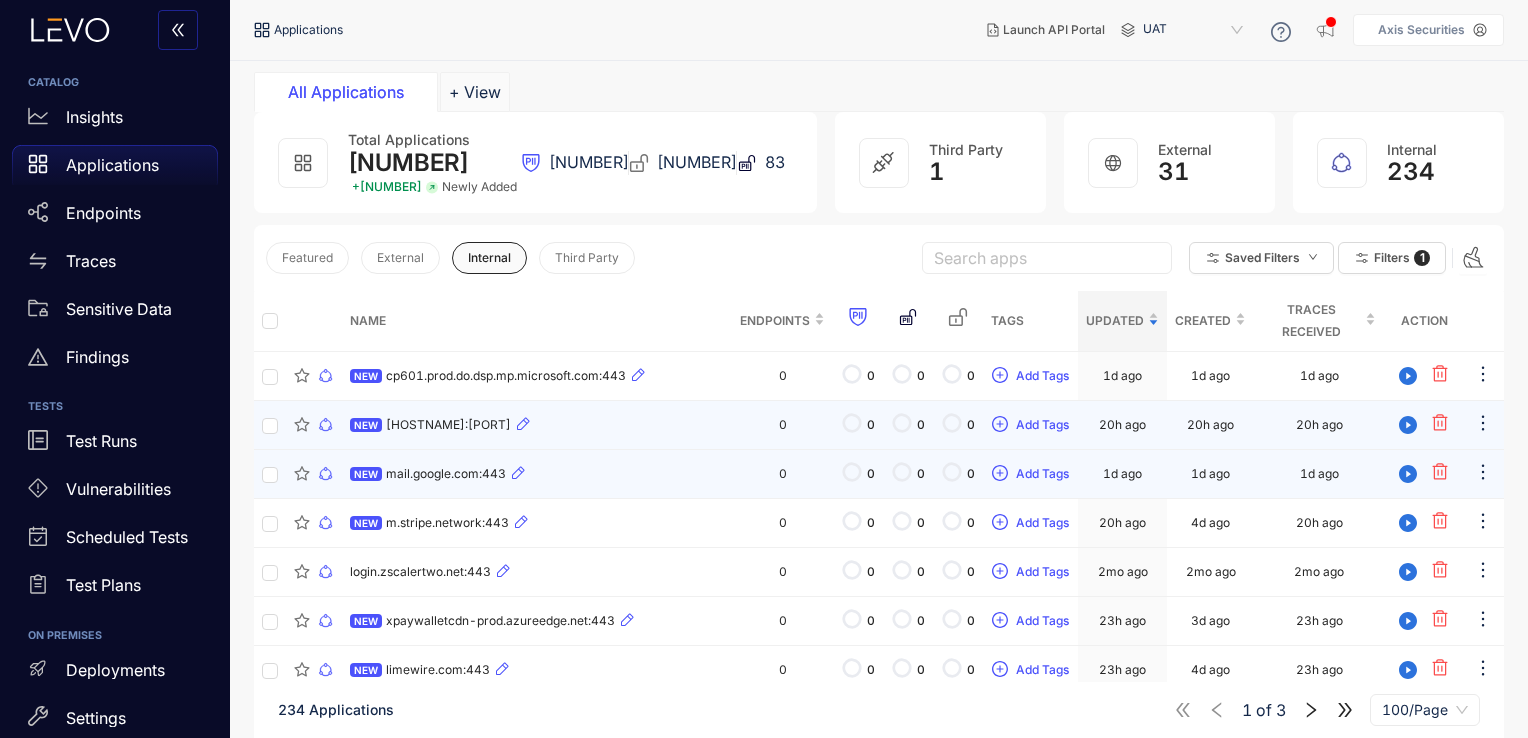 scroll, scrollTop: 79, scrollLeft: 0, axis: vertical 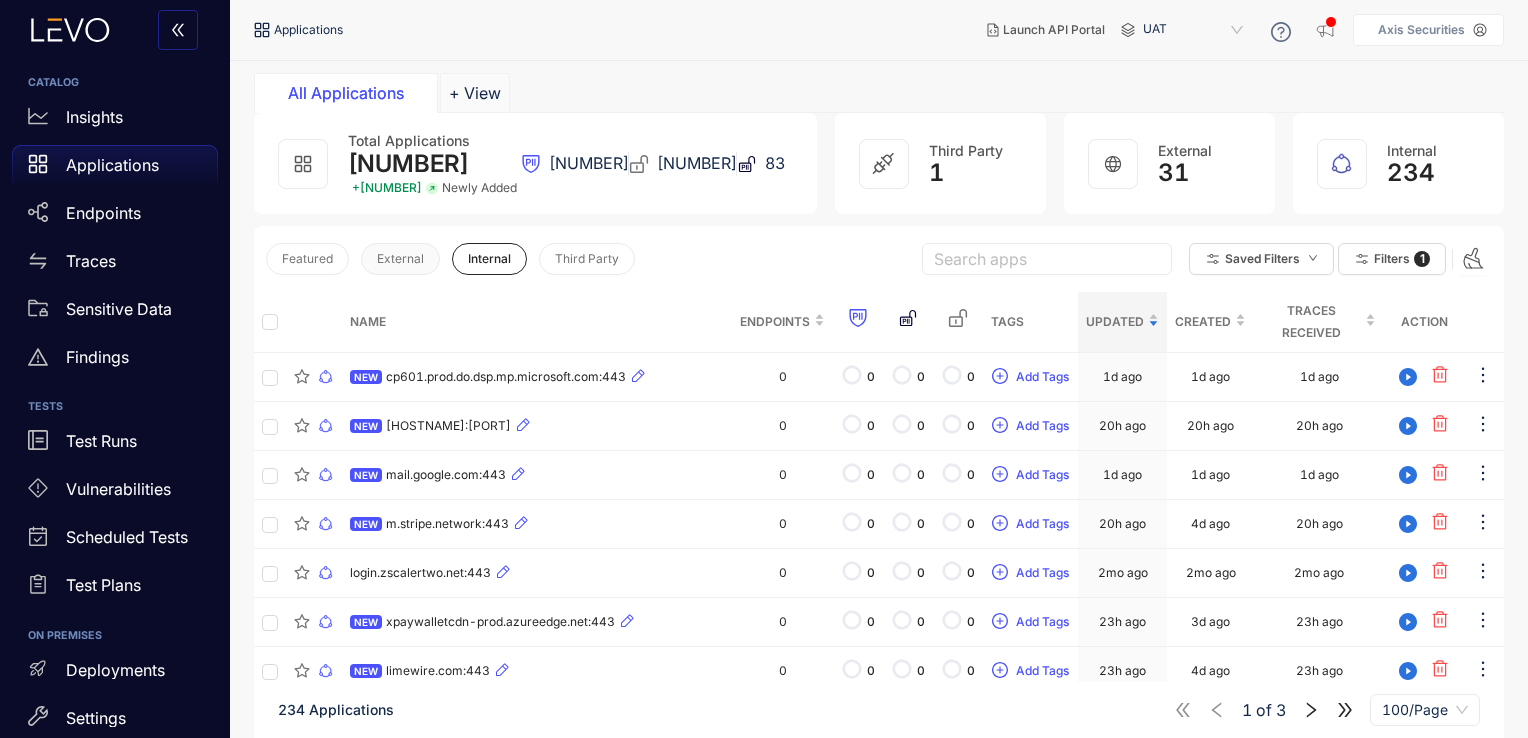 click on "External" at bounding box center [400, 259] 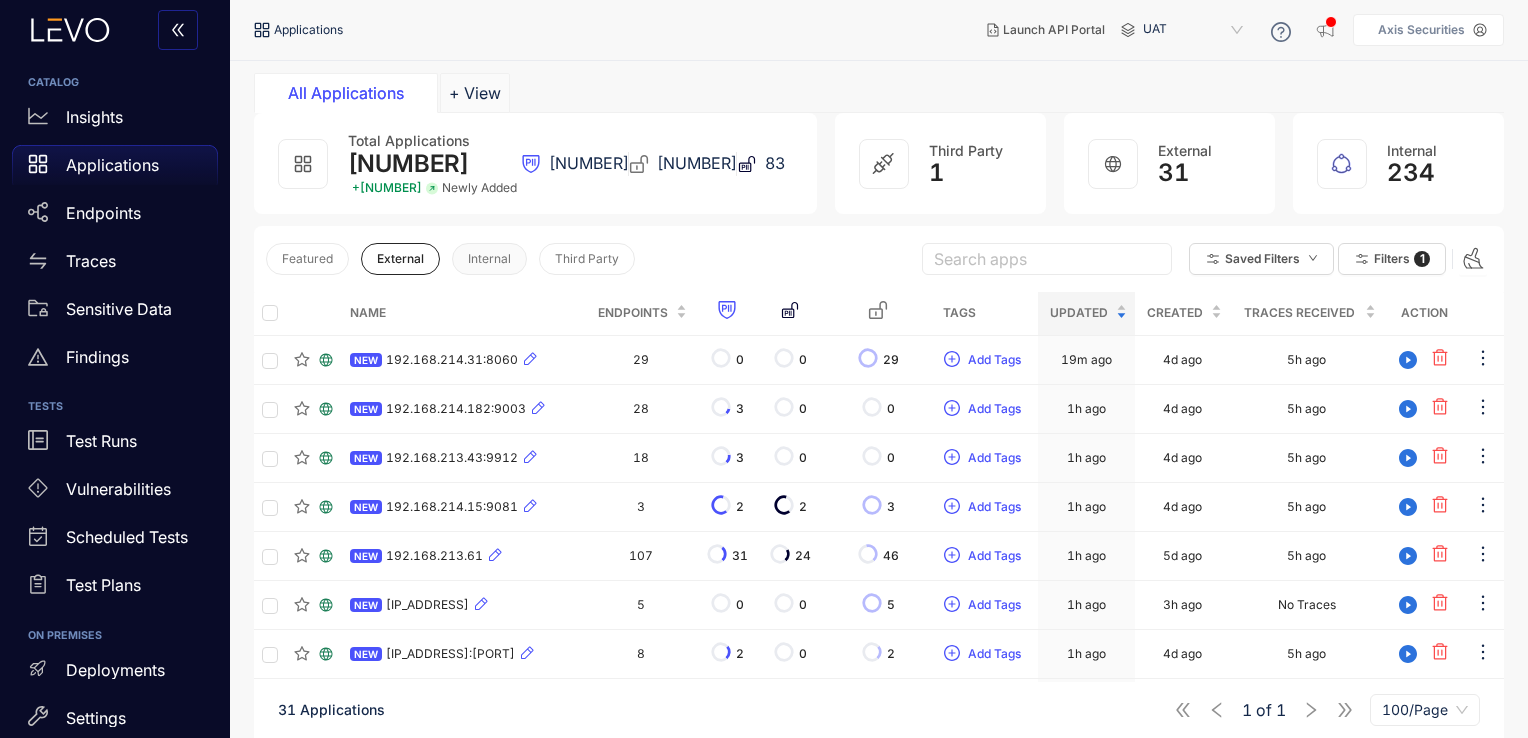 click on "Internal" at bounding box center (489, 259) 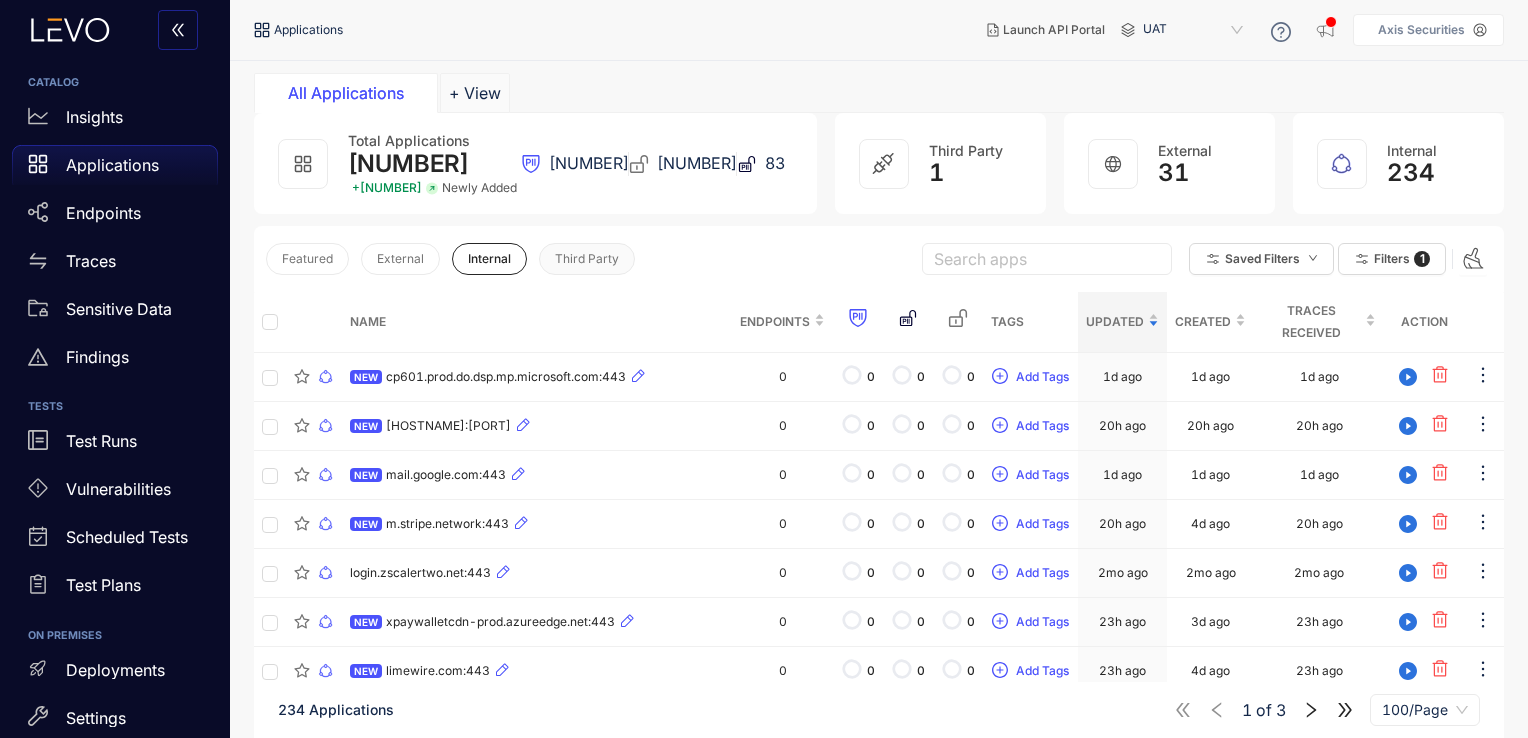 click on "Third Party" at bounding box center (587, 259) 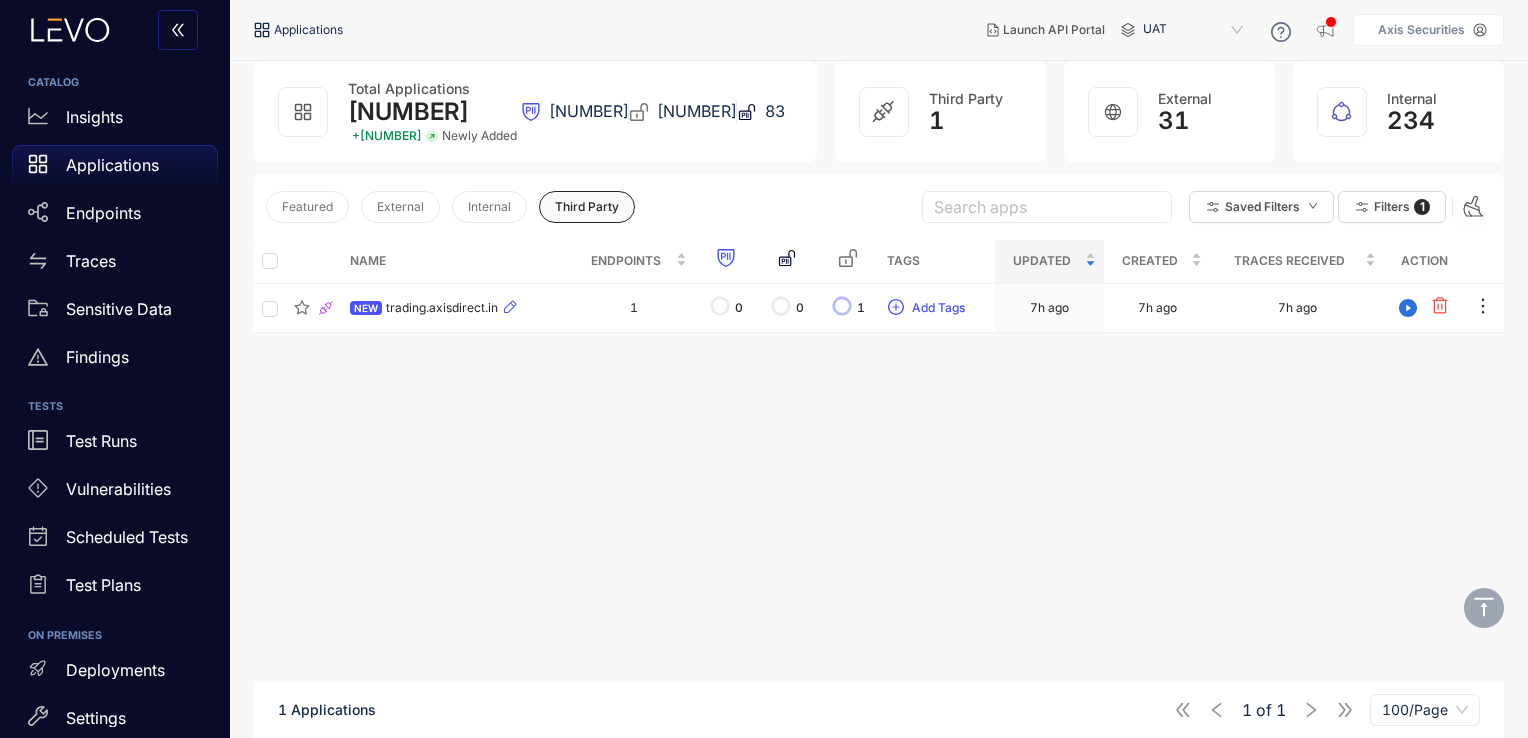 scroll, scrollTop: 132, scrollLeft: 0, axis: vertical 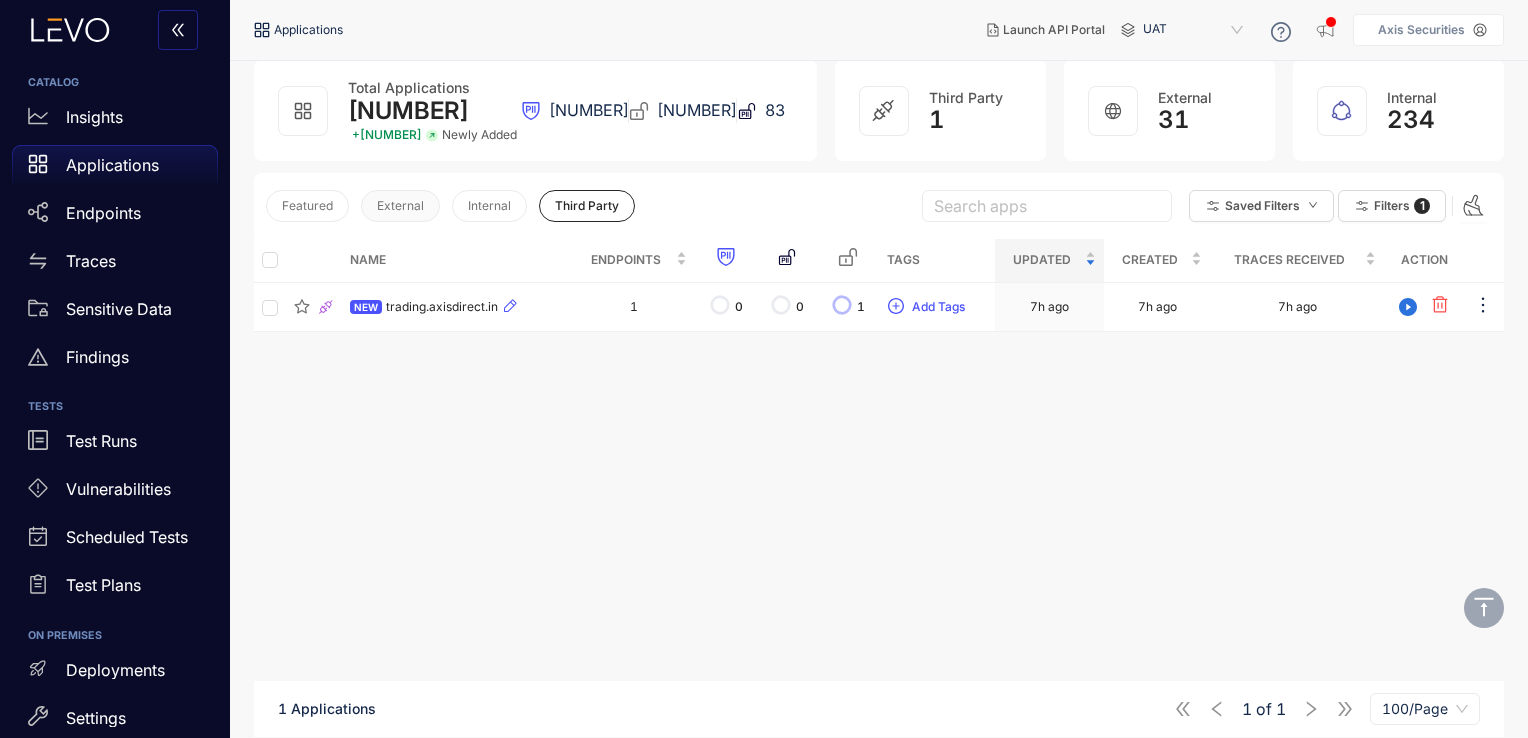 click on "External" at bounding box center (400, 206) 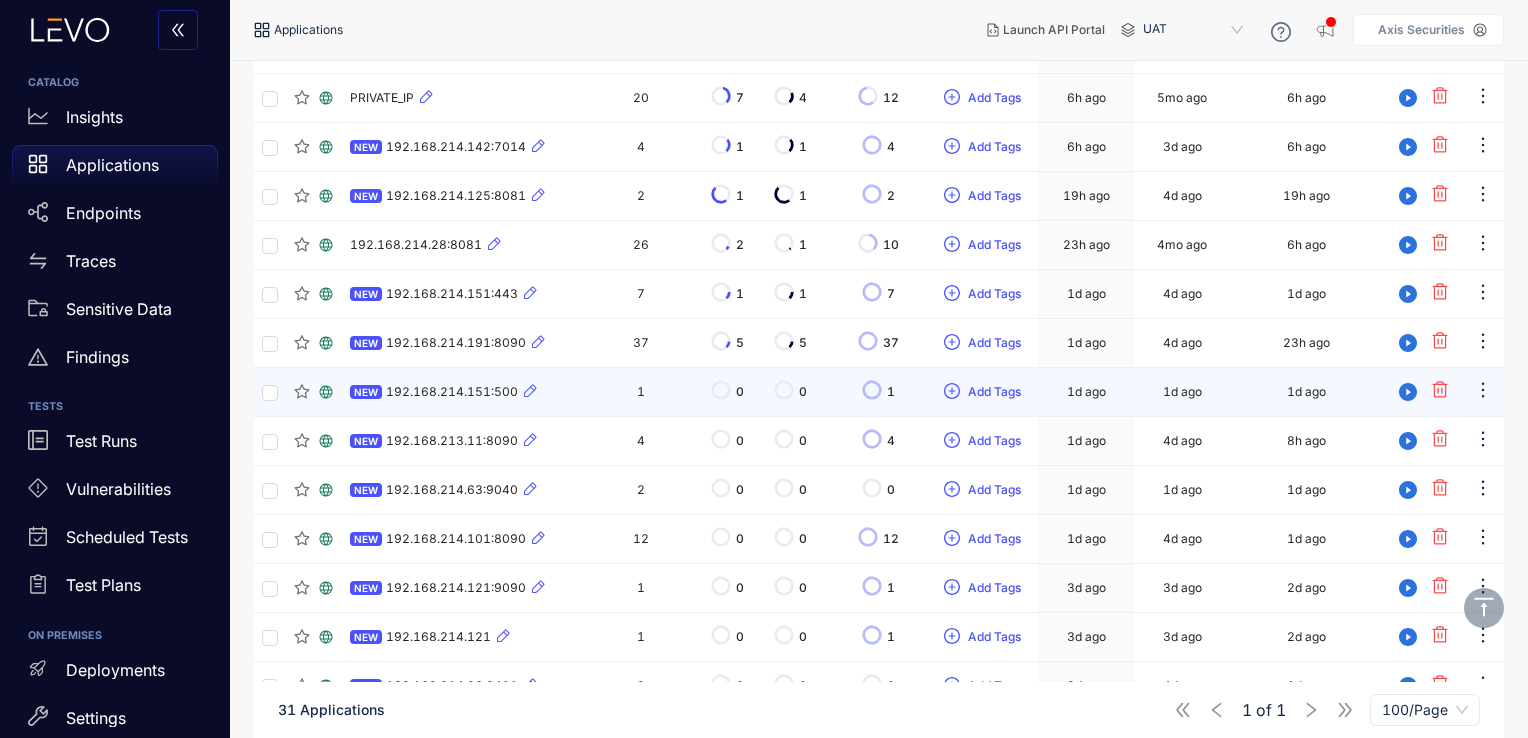 scroll, scrollTop: 1268, scrollLeft: 0, axis: vertical 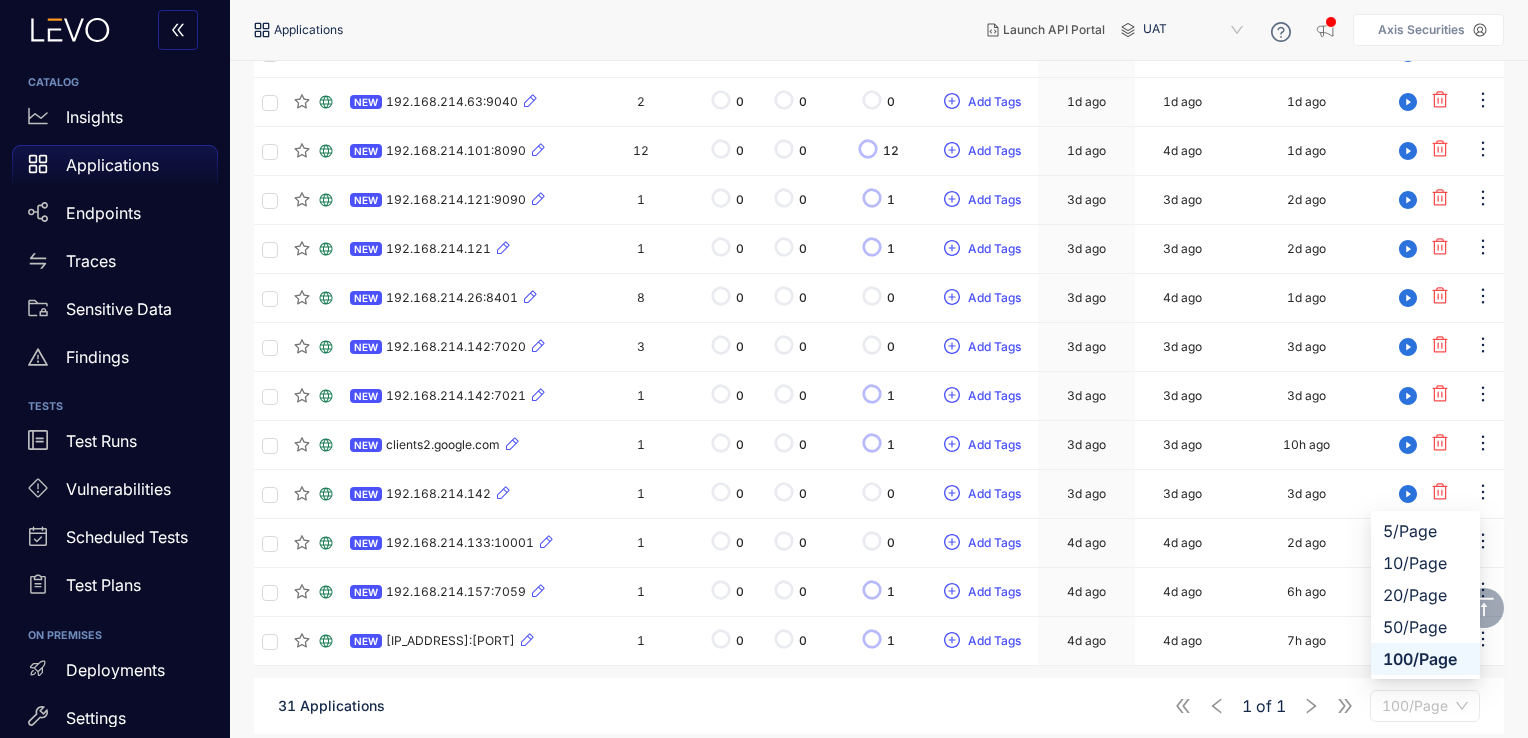 click on "100/Page" at bounding box center [1425, 706] 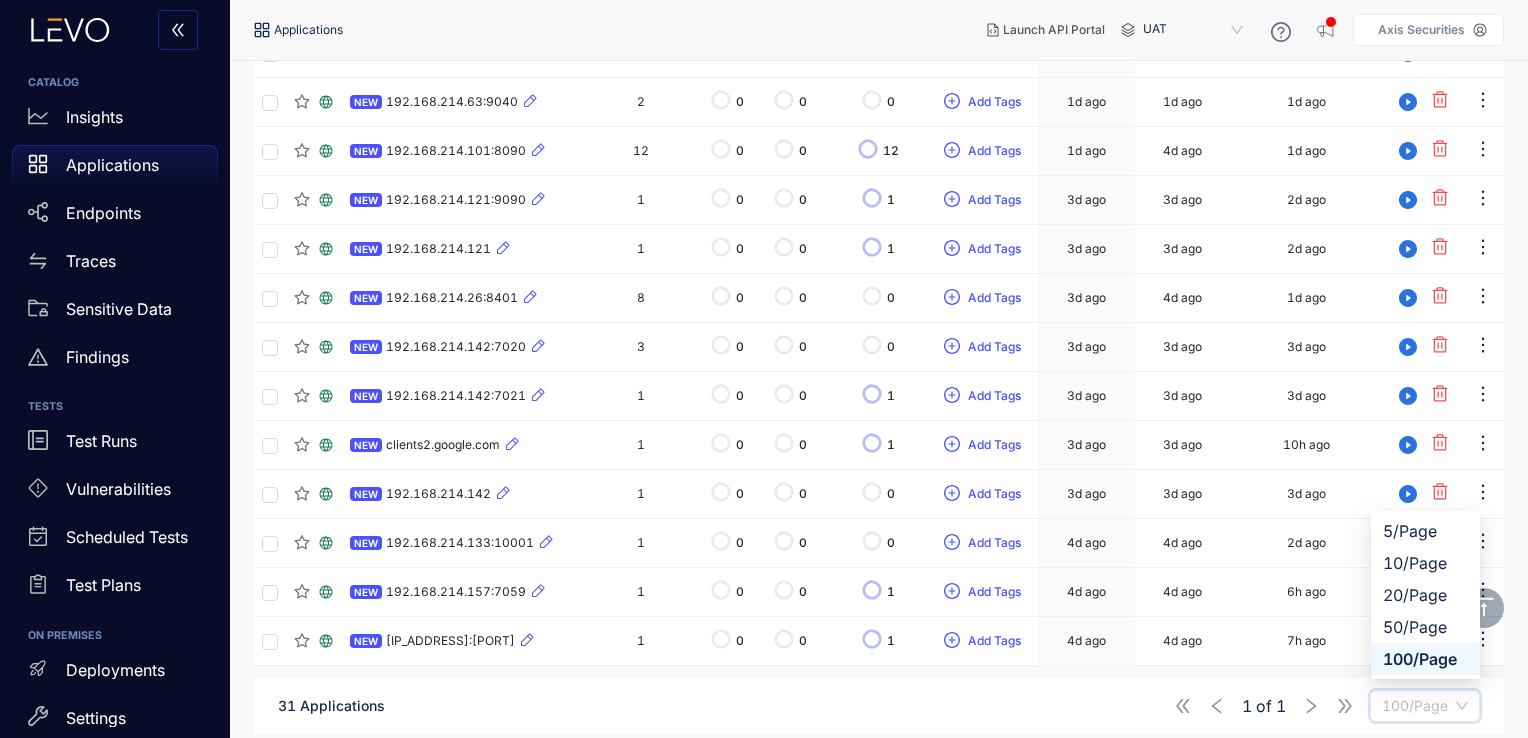 click on "100/Page" at bounding box center [1425, 659] 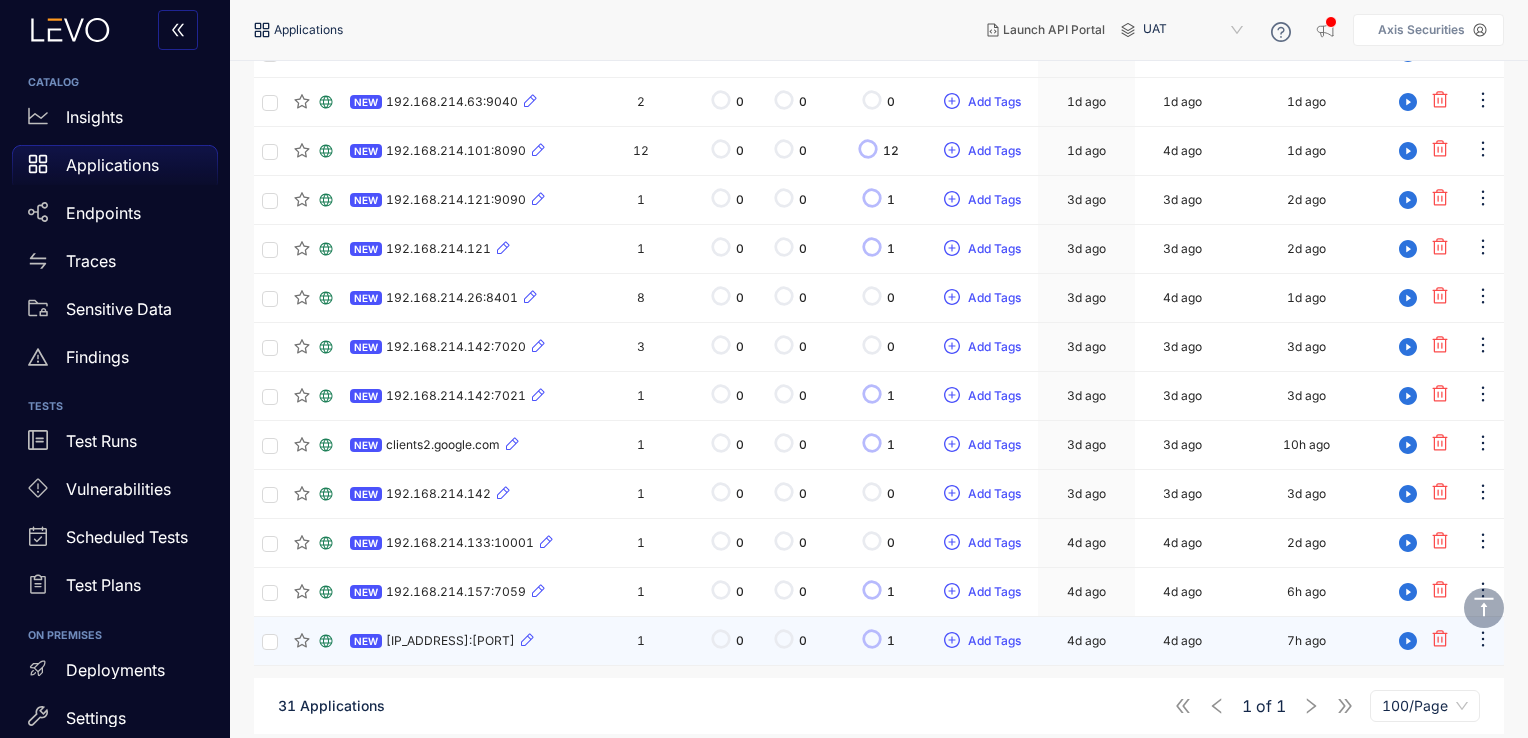 click on "[IP_ADDRESS]:[PORT]" at bounding box center (450, 641) 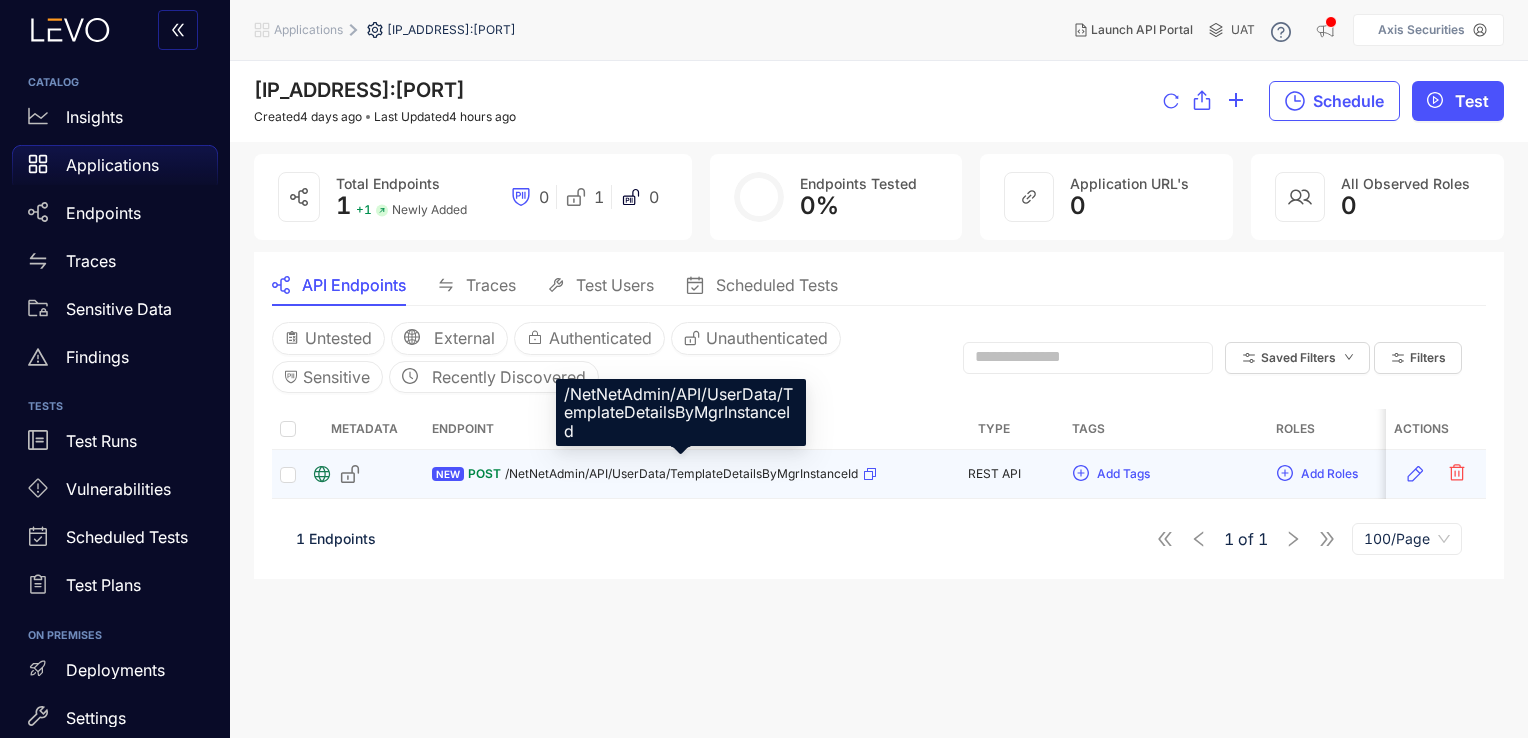 click on "/NetNetAdmin/API/UserData/TemplateDetailsByMgrInstanceId" at bounding box center [681, 474] 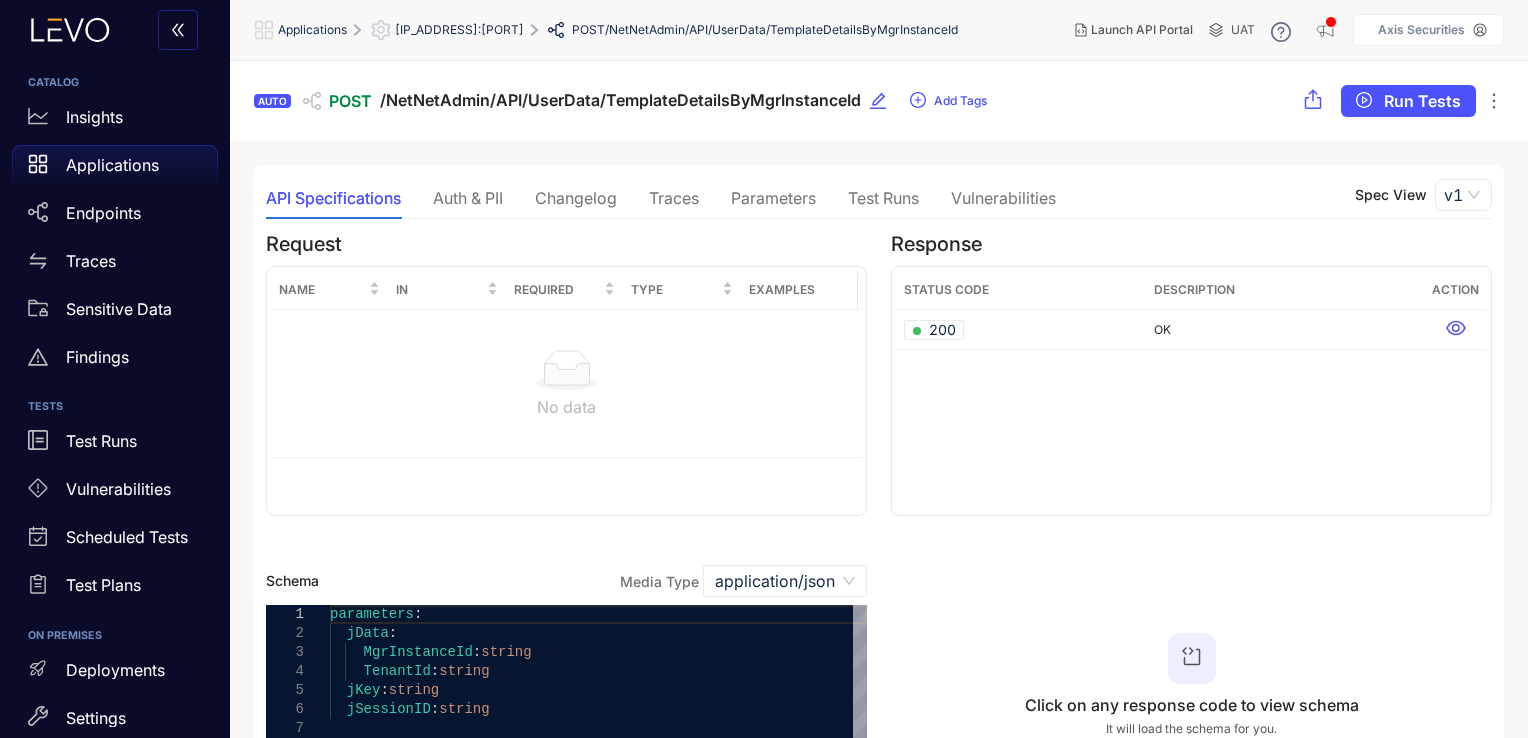 click on "Traces" at bounding box center [674, 198] 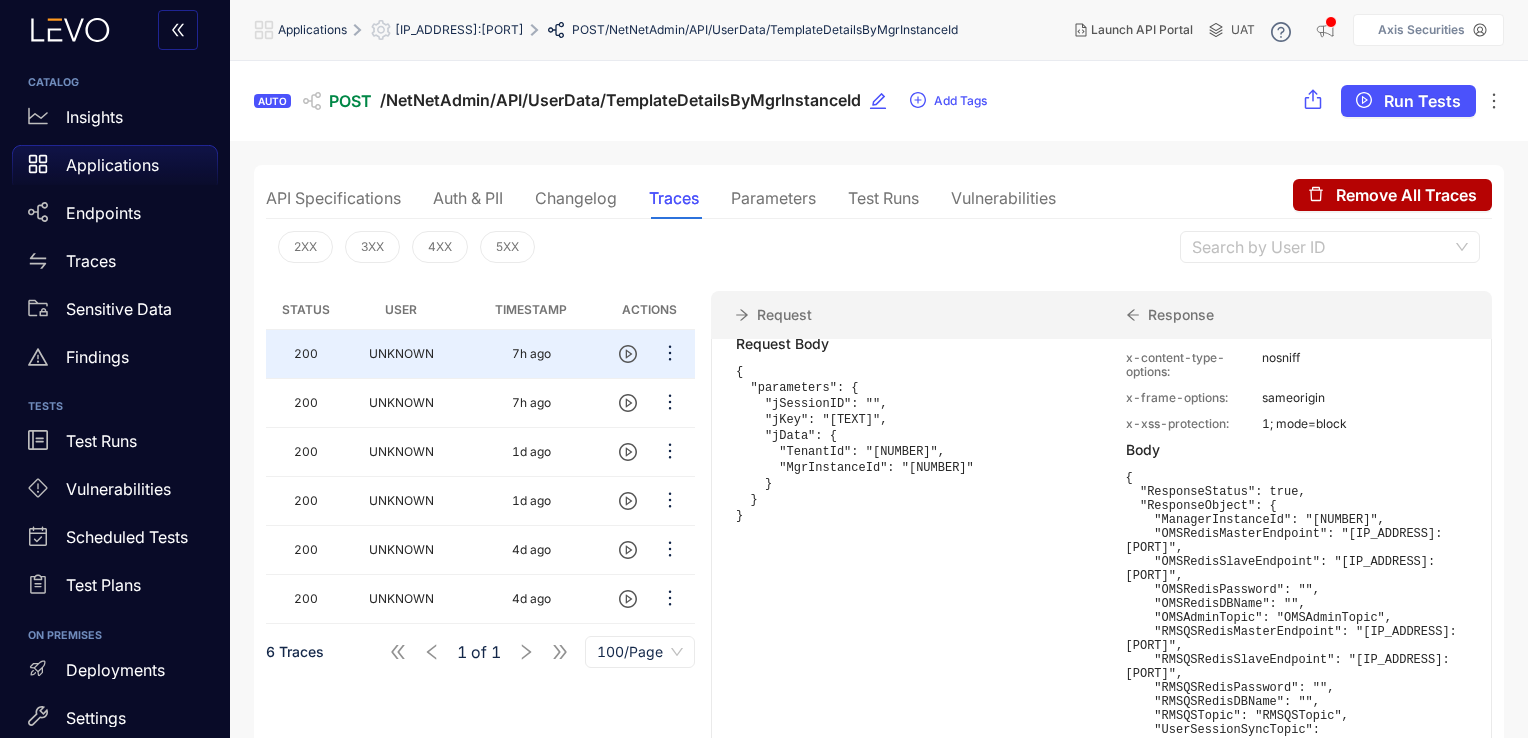 scroll, scrollTop: 466, scrollLeft: 0, axis: vertical 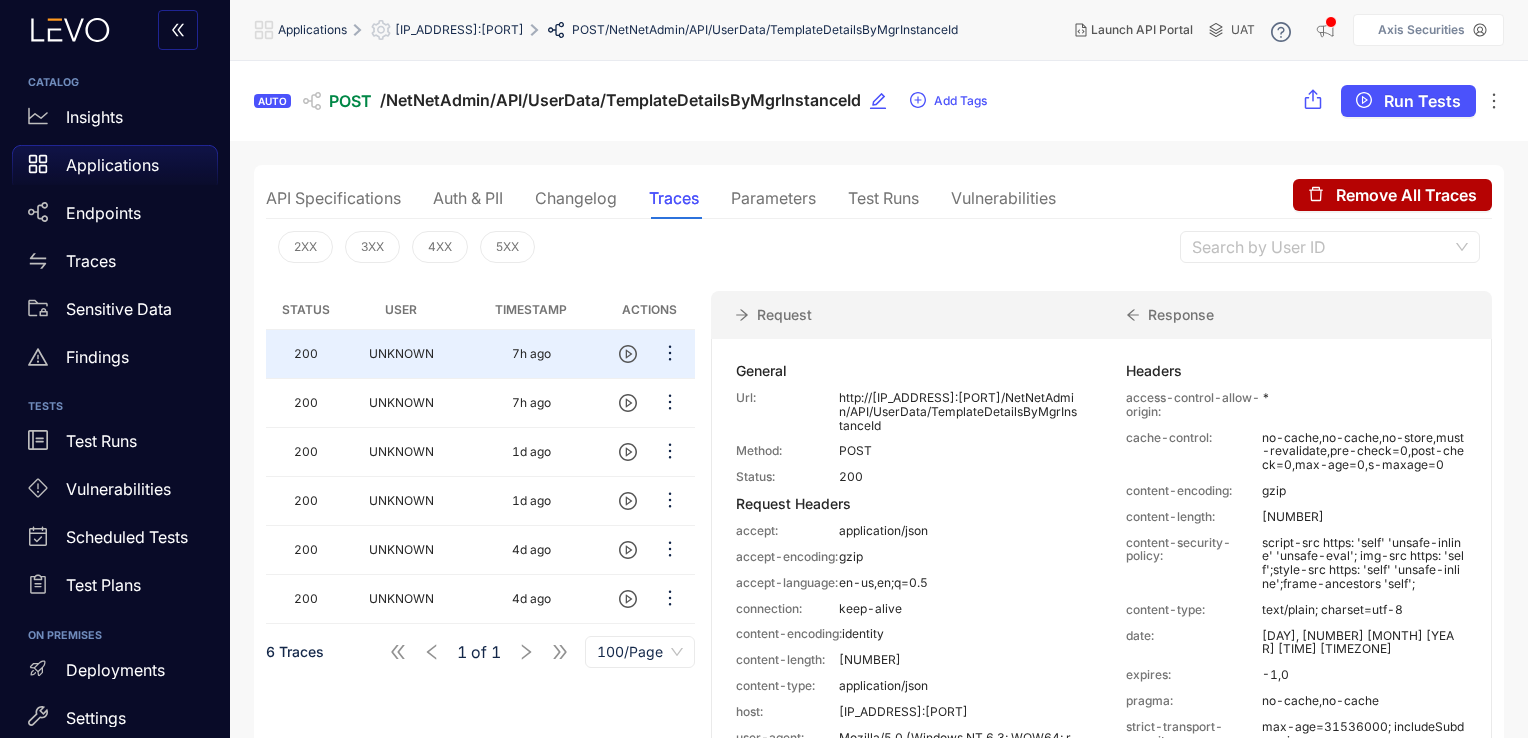 click on "[IP_ADDRESS]:[PORT]" at bounding box center (459, 30) 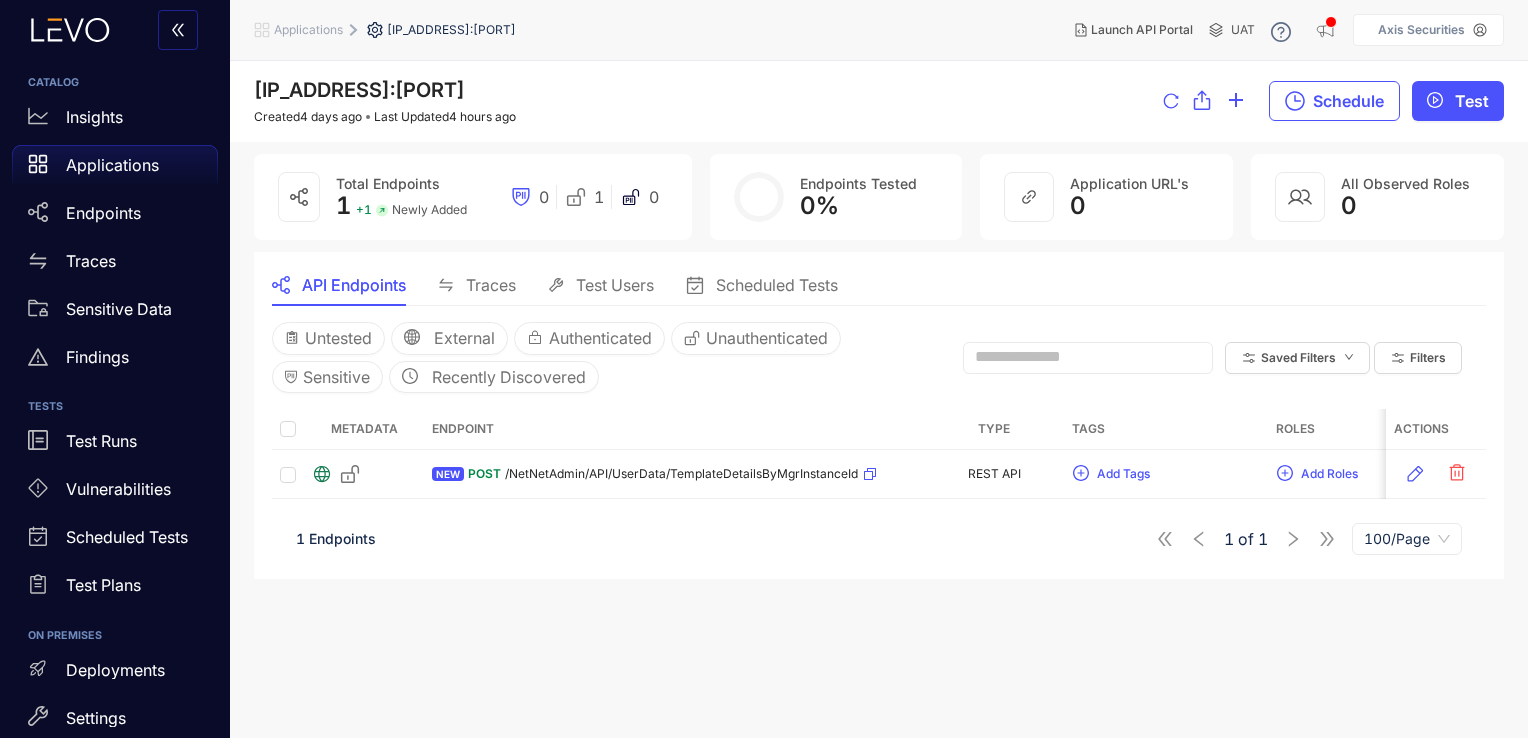 click on "Applications" at bounding box center (308, 30) 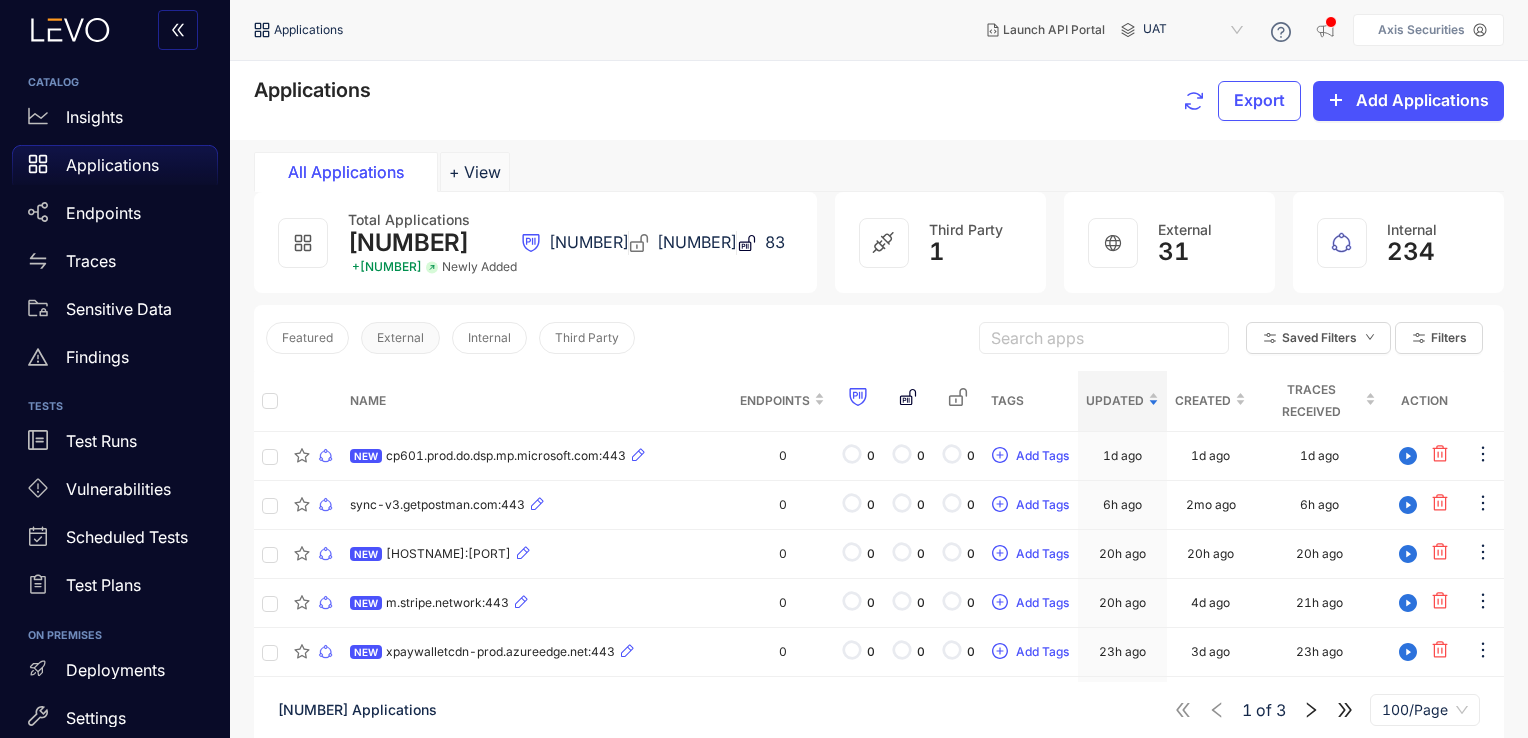 click on "External" at bounding box center [400, 338] 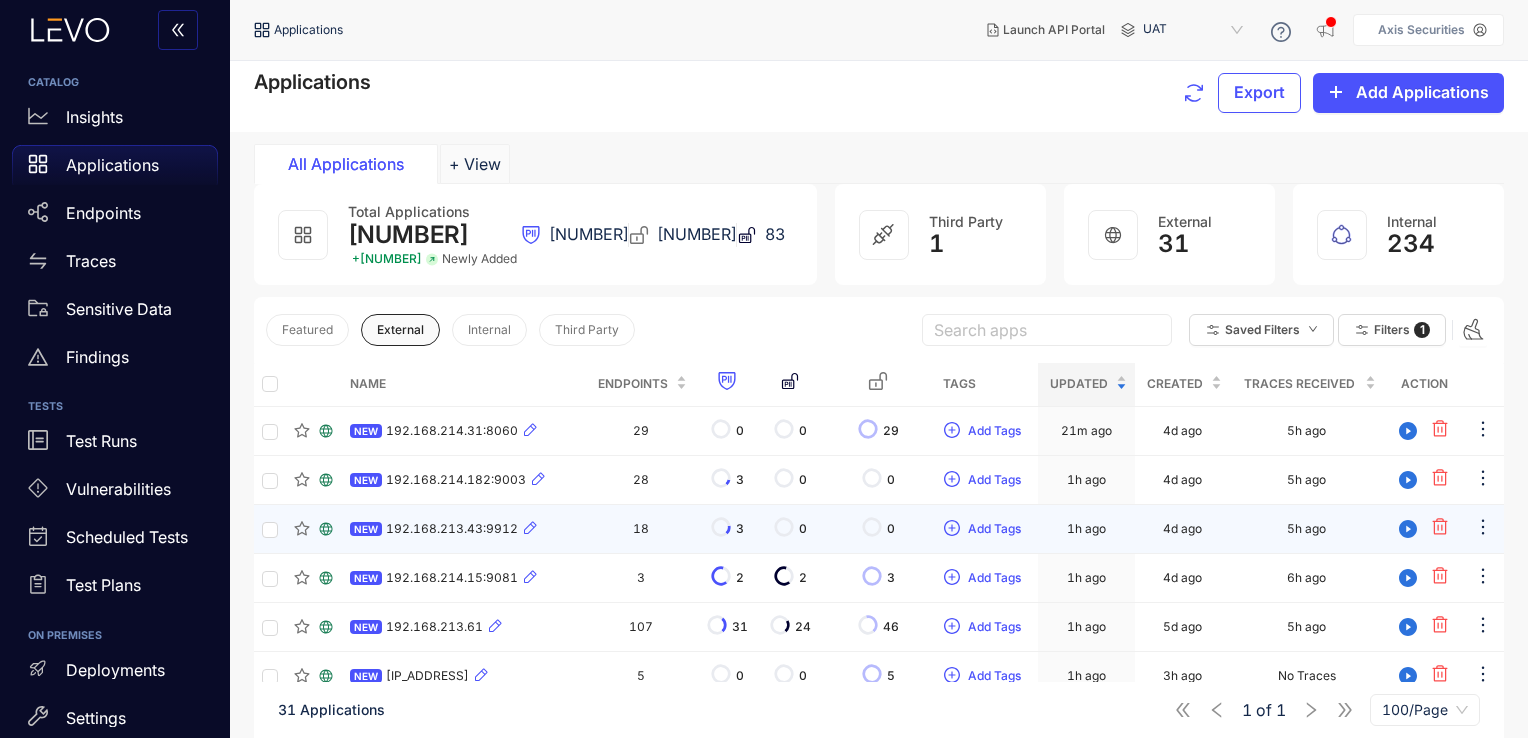 scroll, scrollTop: 0, scrollLeft: 0, axis: both 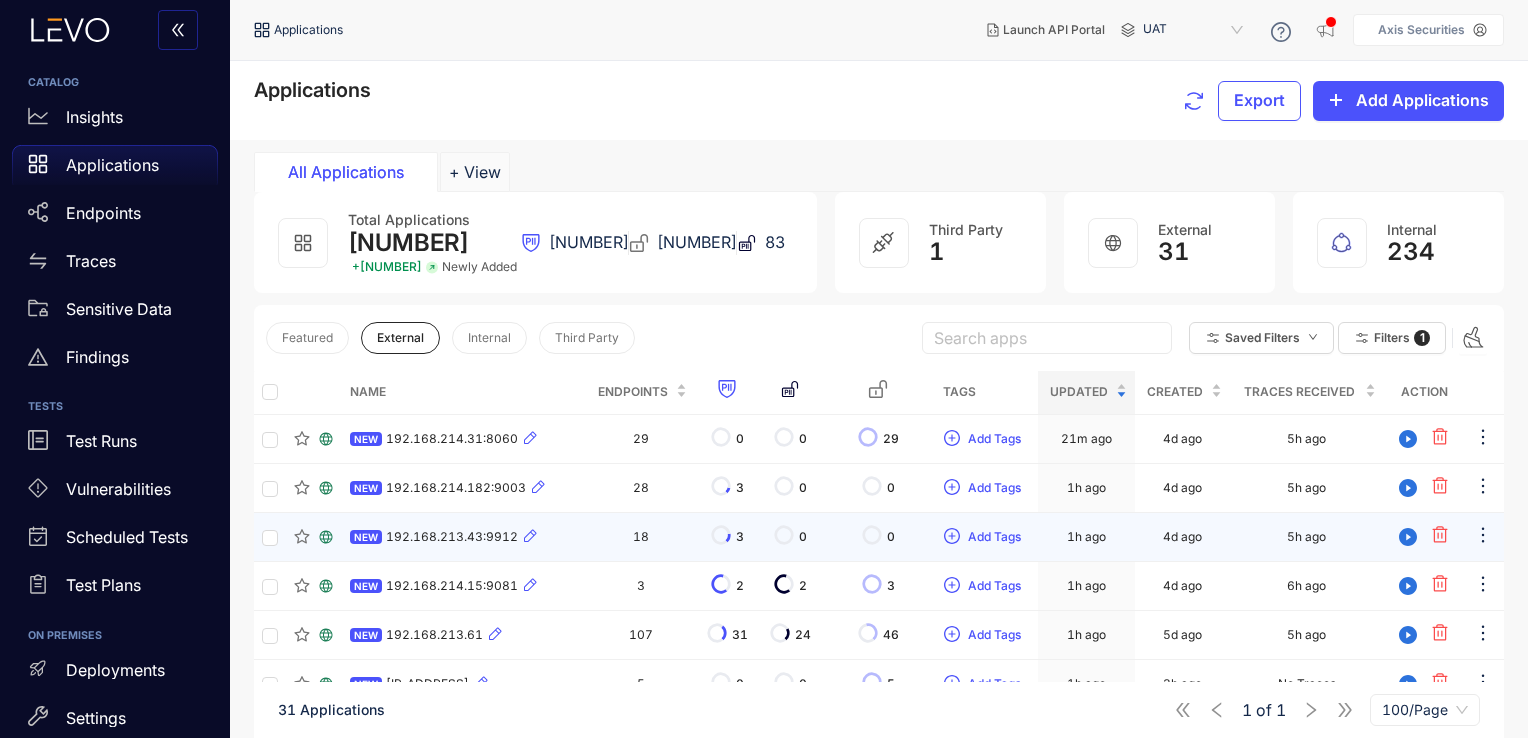 click on "18" at bounding box center [641, 537] 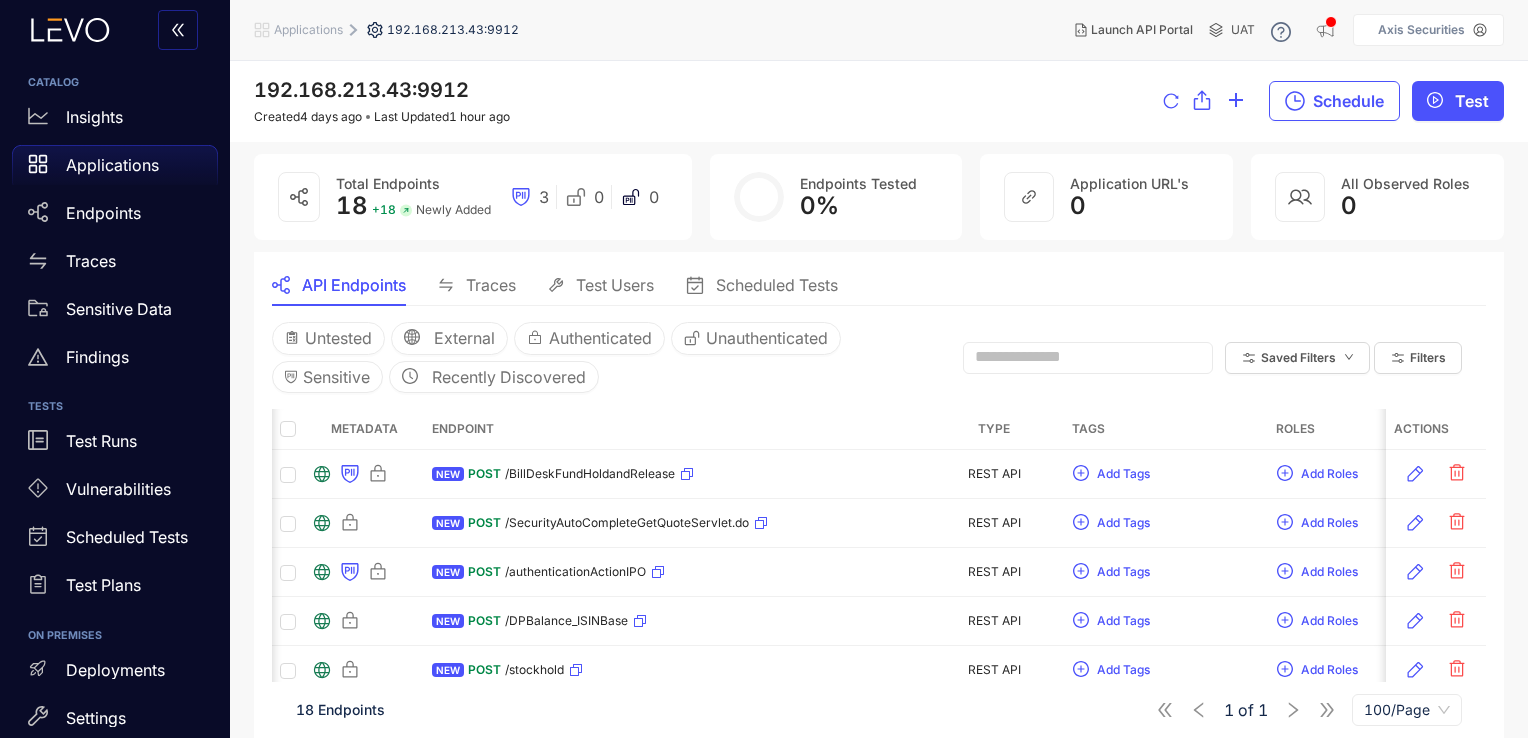 scroll, scrollTop: 0, scrollLeft: 8, axis: horizontal 